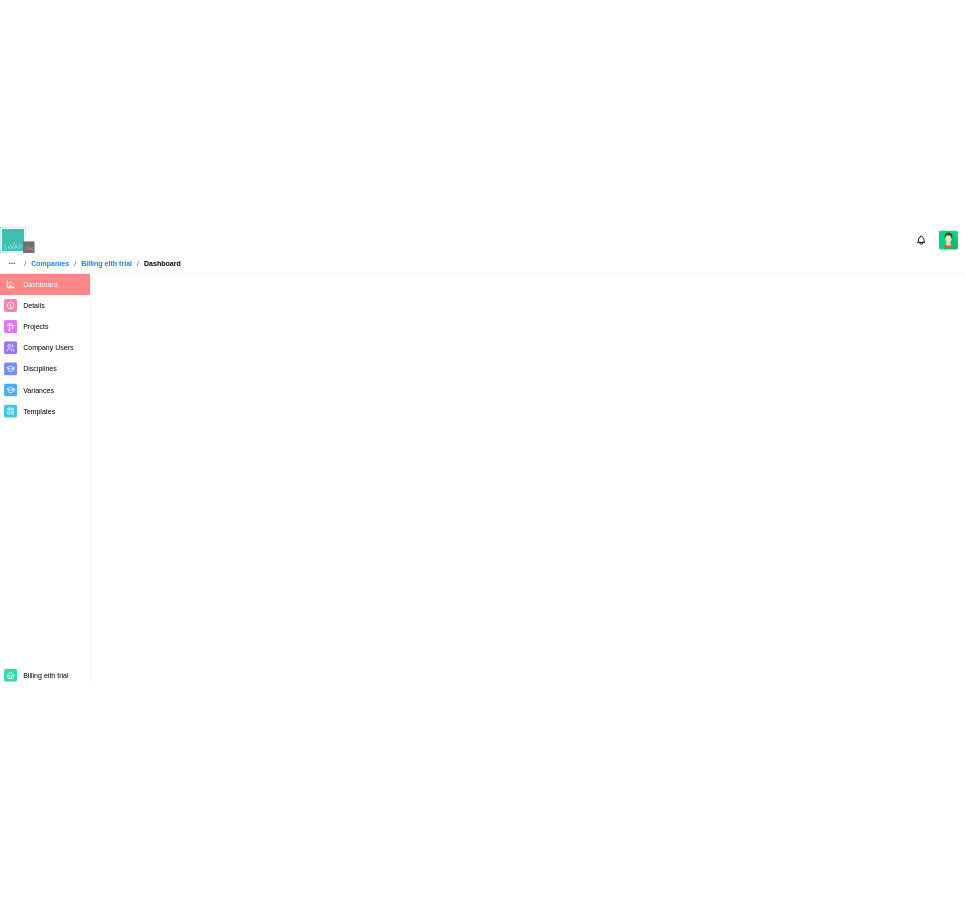 scroll, scrollTop: 0, scrollLeft: 0, axis: both 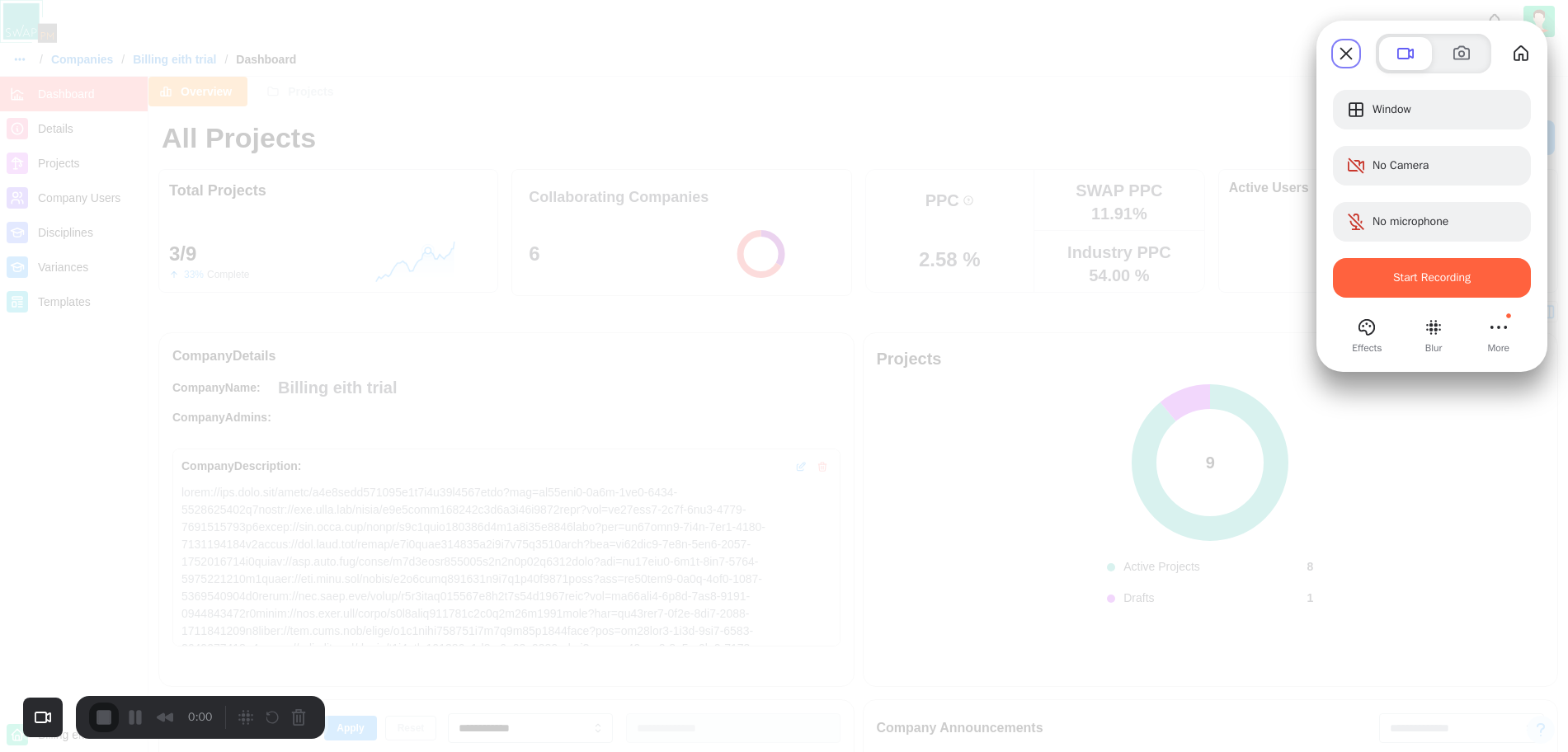 click on "Start Recording" at bounding box center [1432, 277] 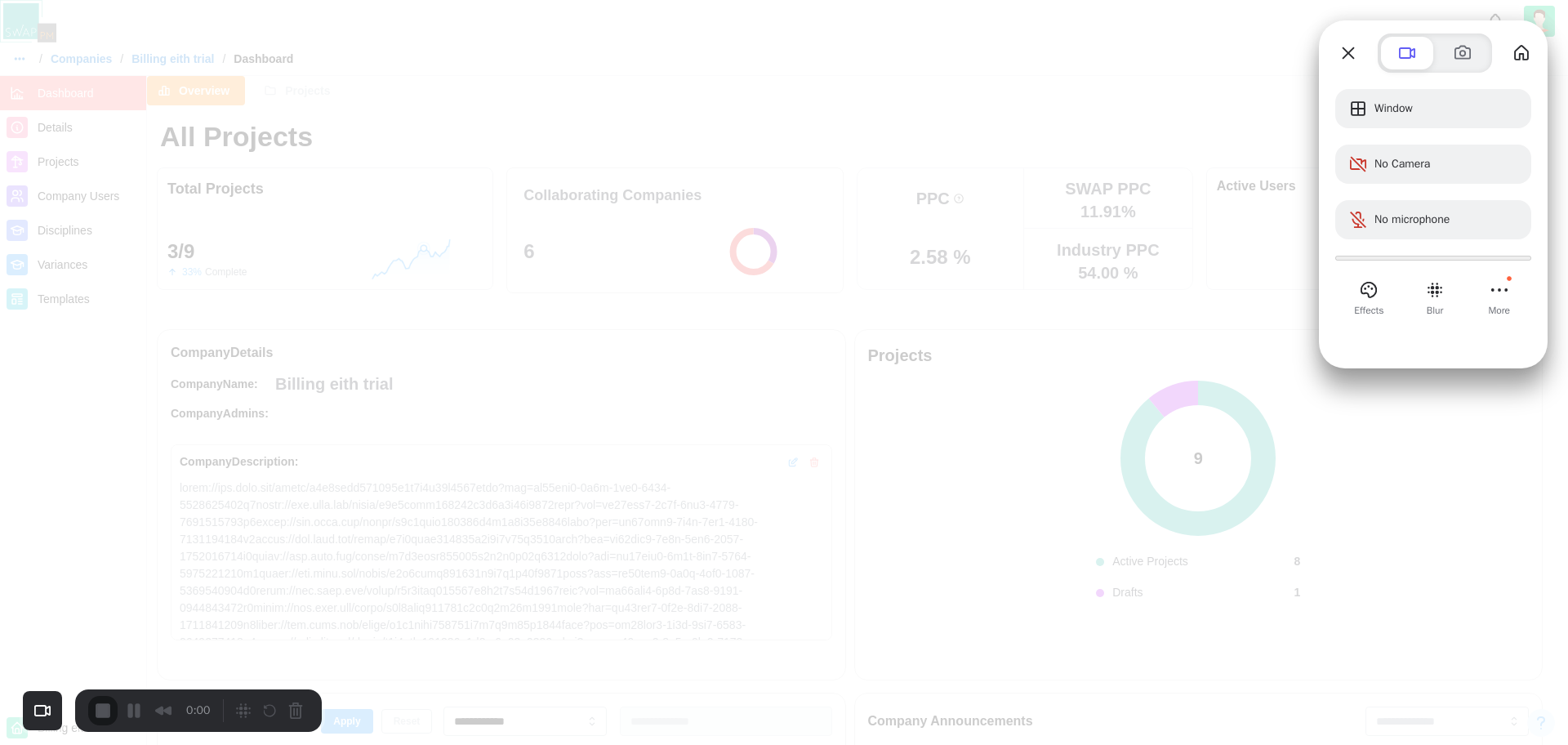 click on "Yes, proceed" at bounding box center (512, 1645) 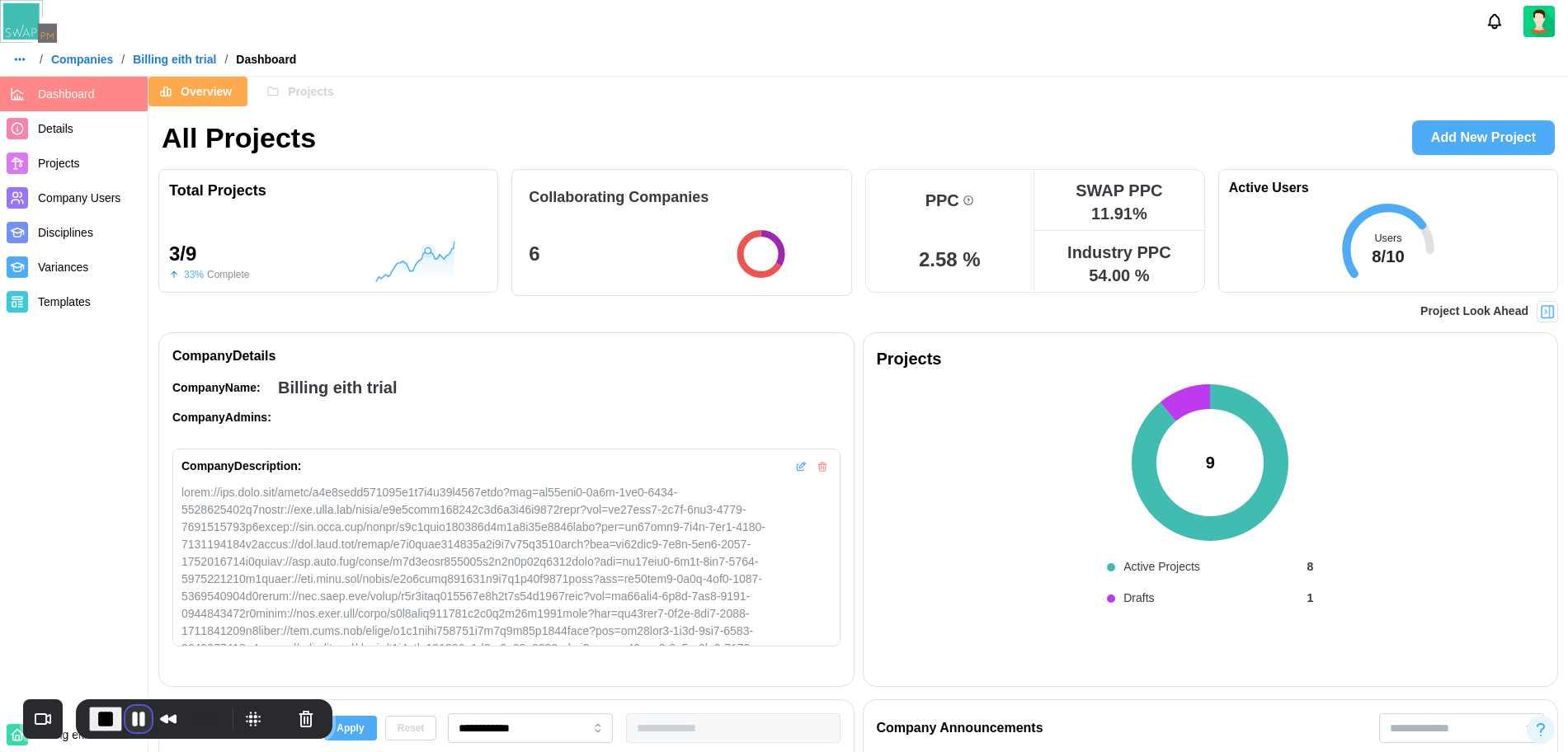 click at bounding box center (139, 719) 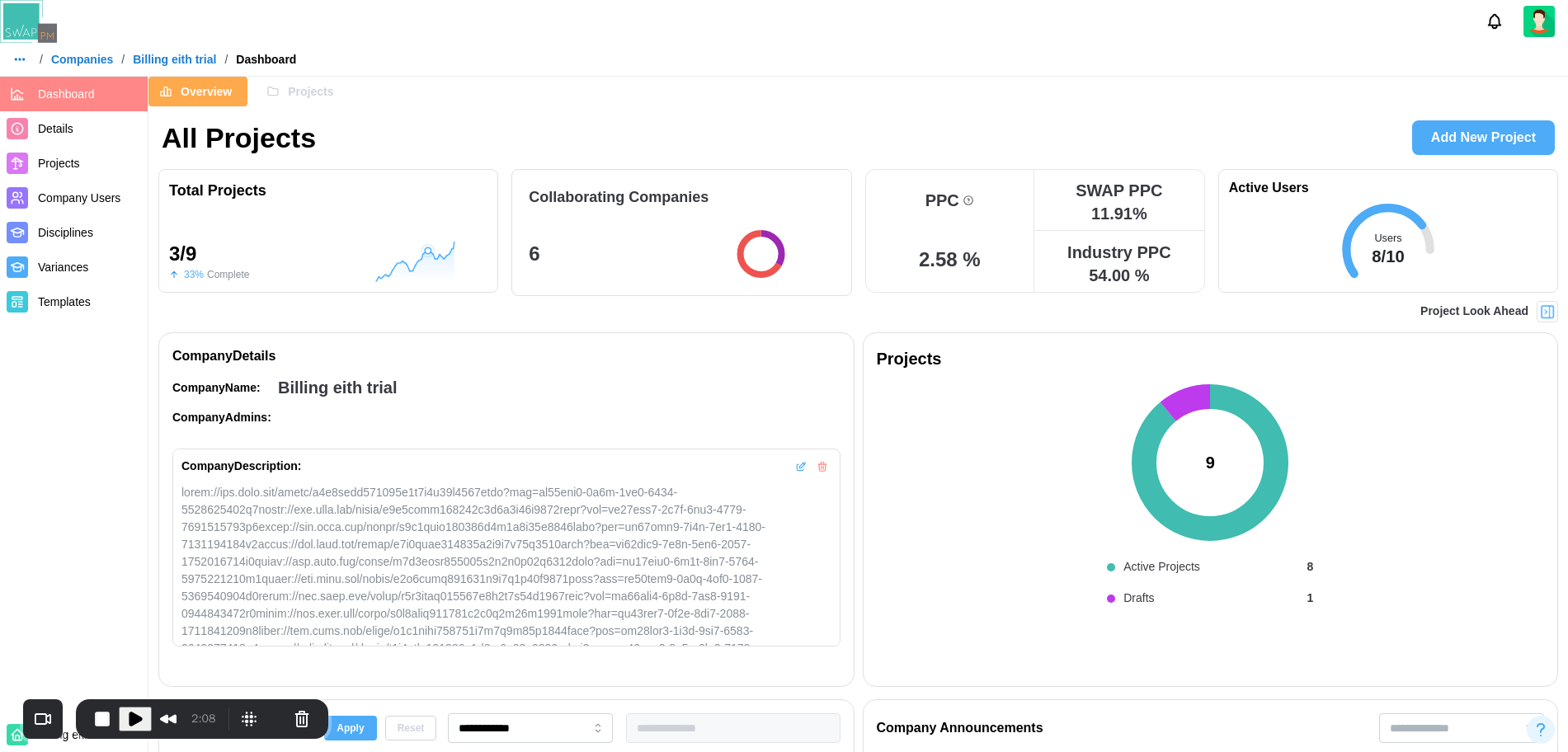 click at bounding box center (135, 719) 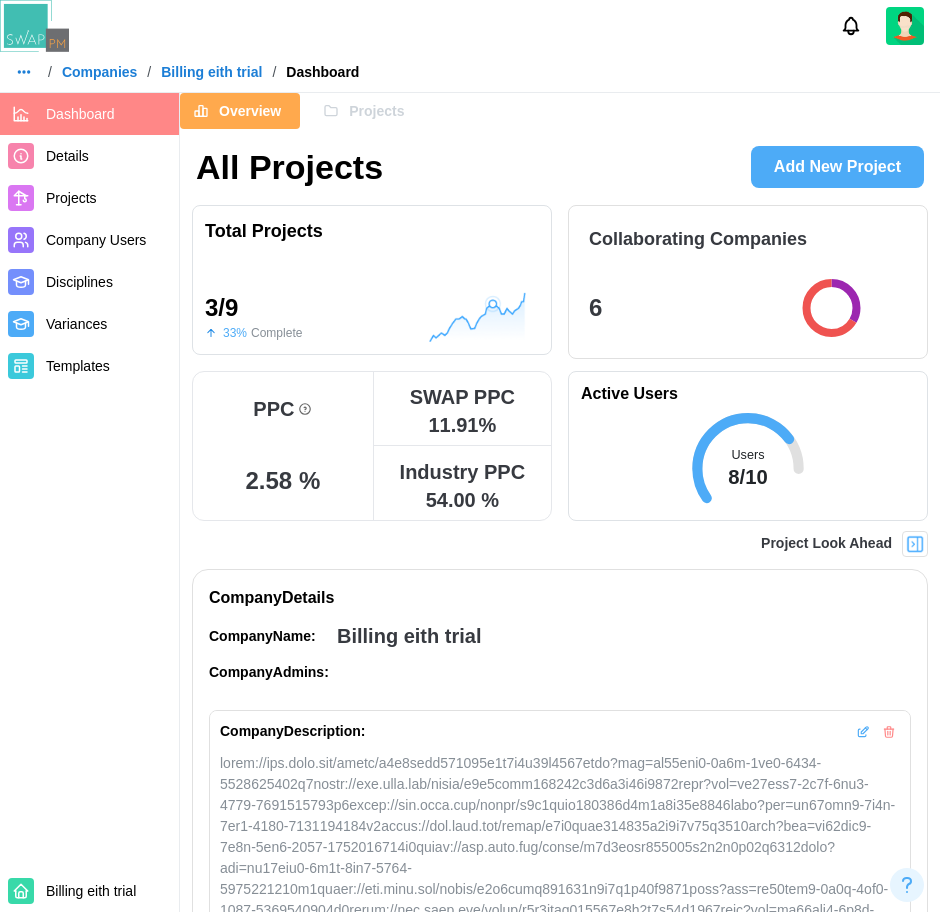 click on "Companies" at bounding box center [99, 72] 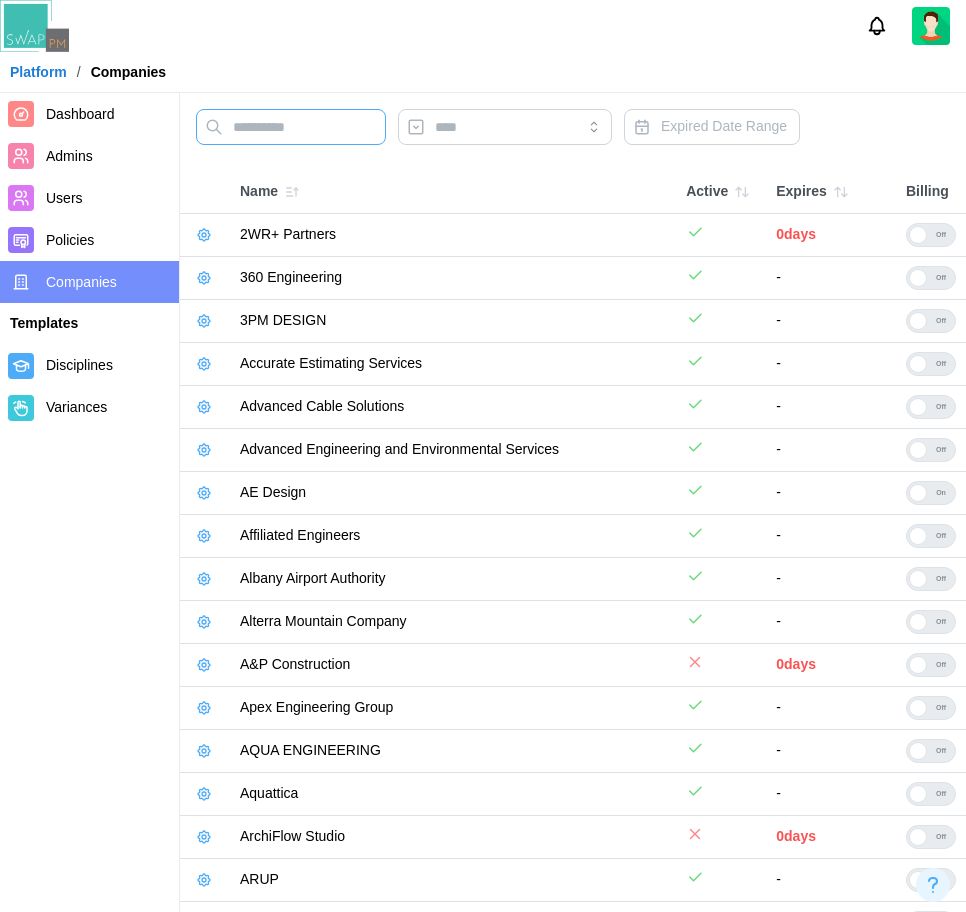 click at bounding box center [291, 127] 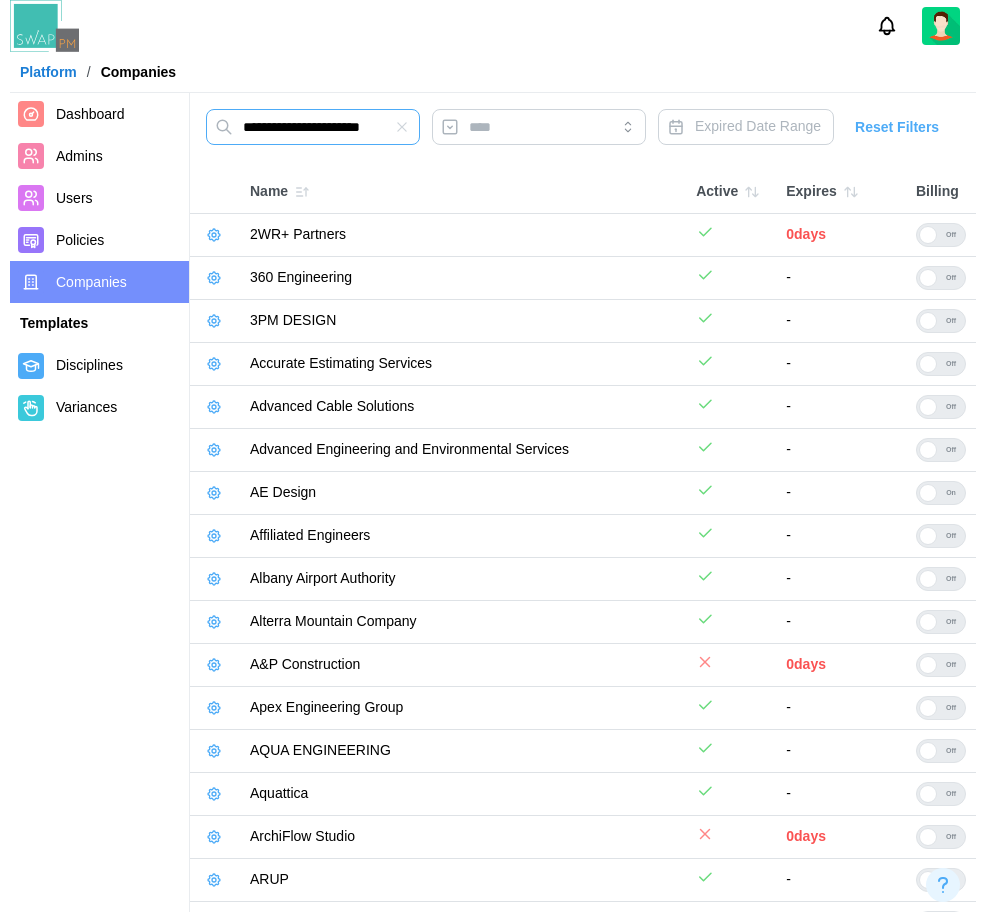 scroll, scrollTop: 0, scrollLeft: 6, axis: horizontal 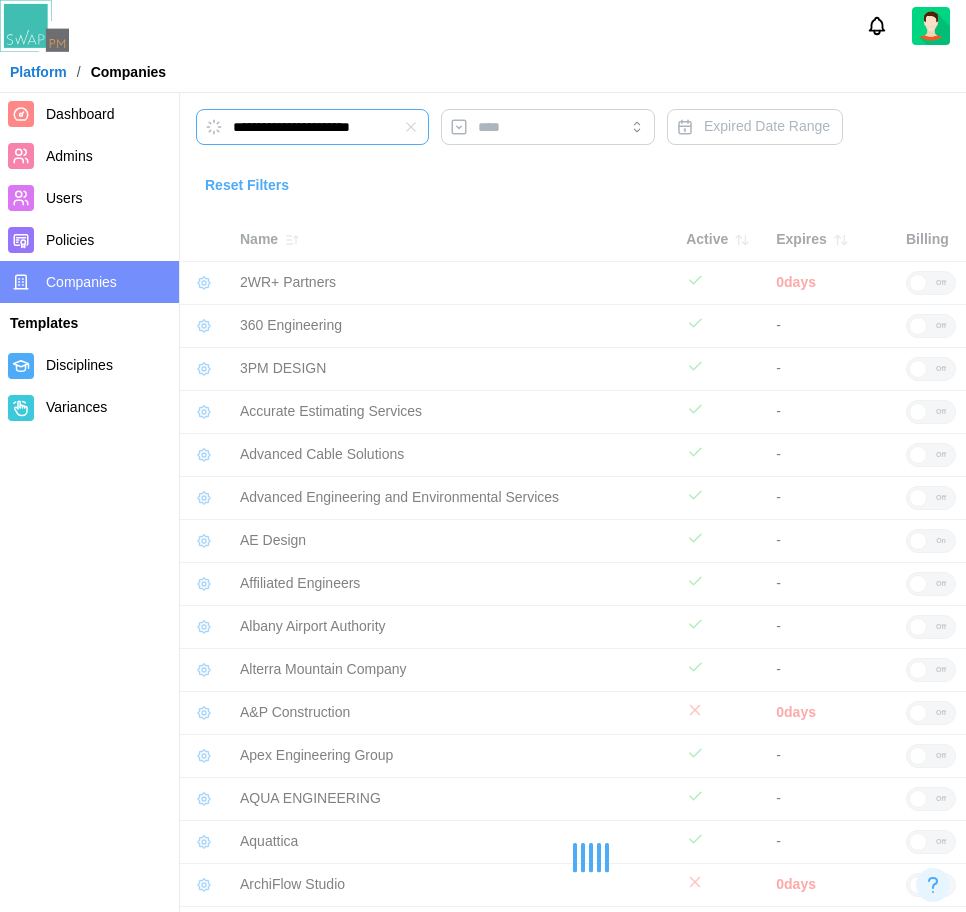 type on "**********" 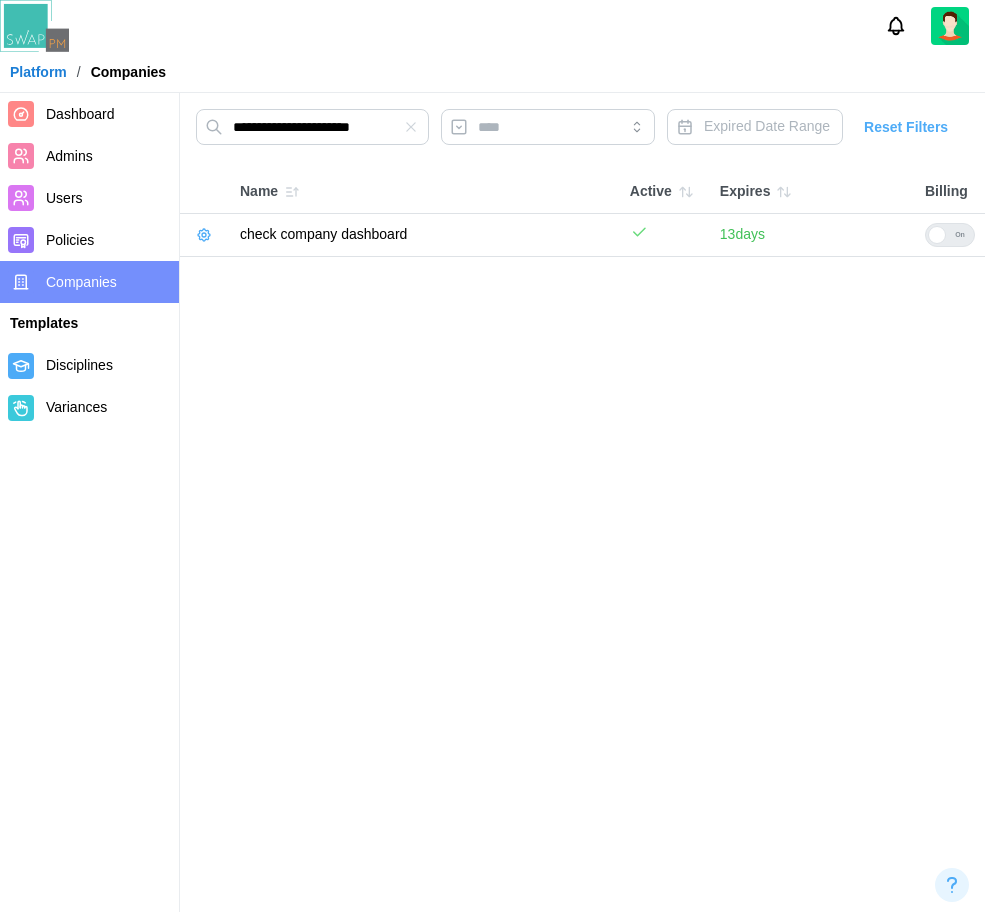 click on "On" at bounding box center [960, 235] 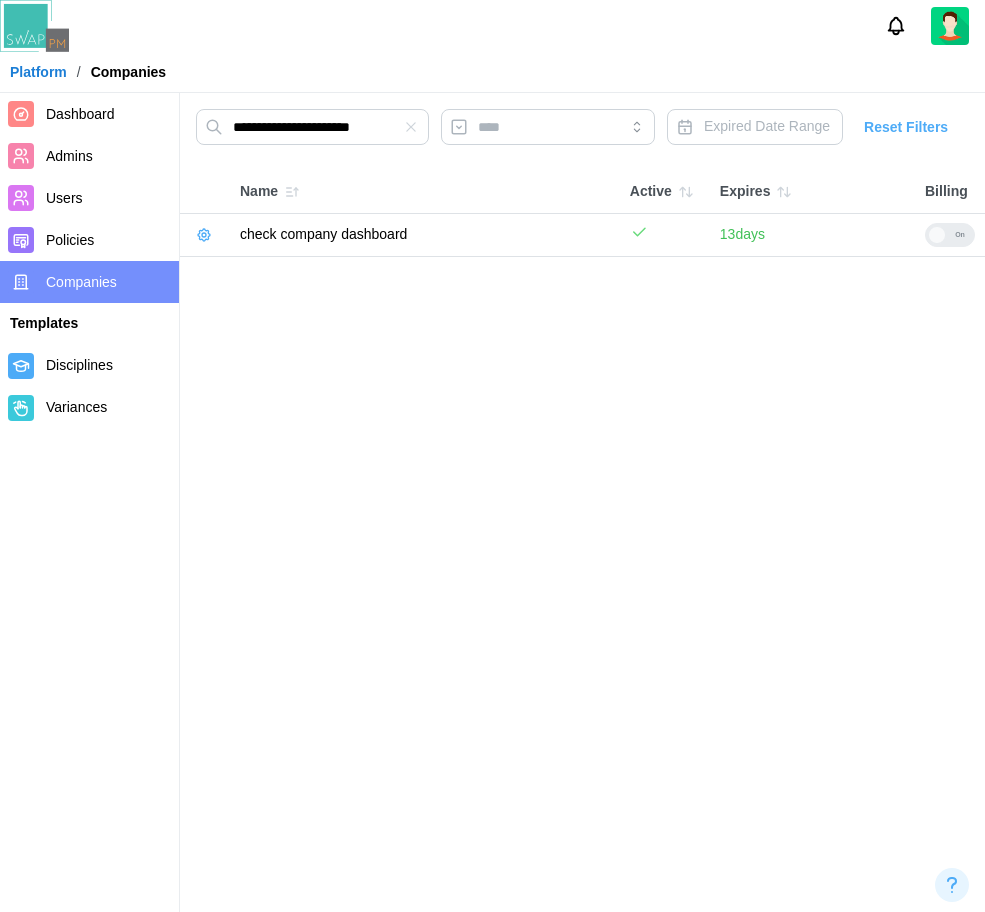 scroll, scrollTop: 0, scrollLeft: 0, axis: both 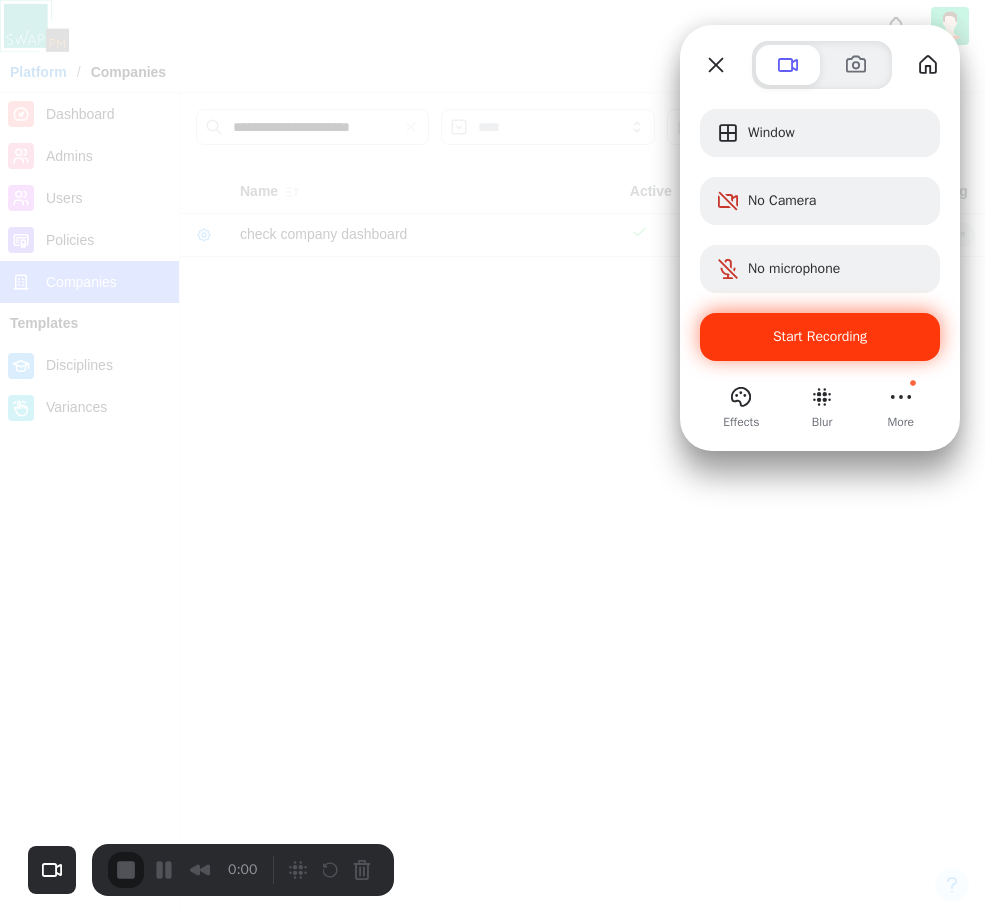 click on "Start Recording" at bounding box center (820, 337) 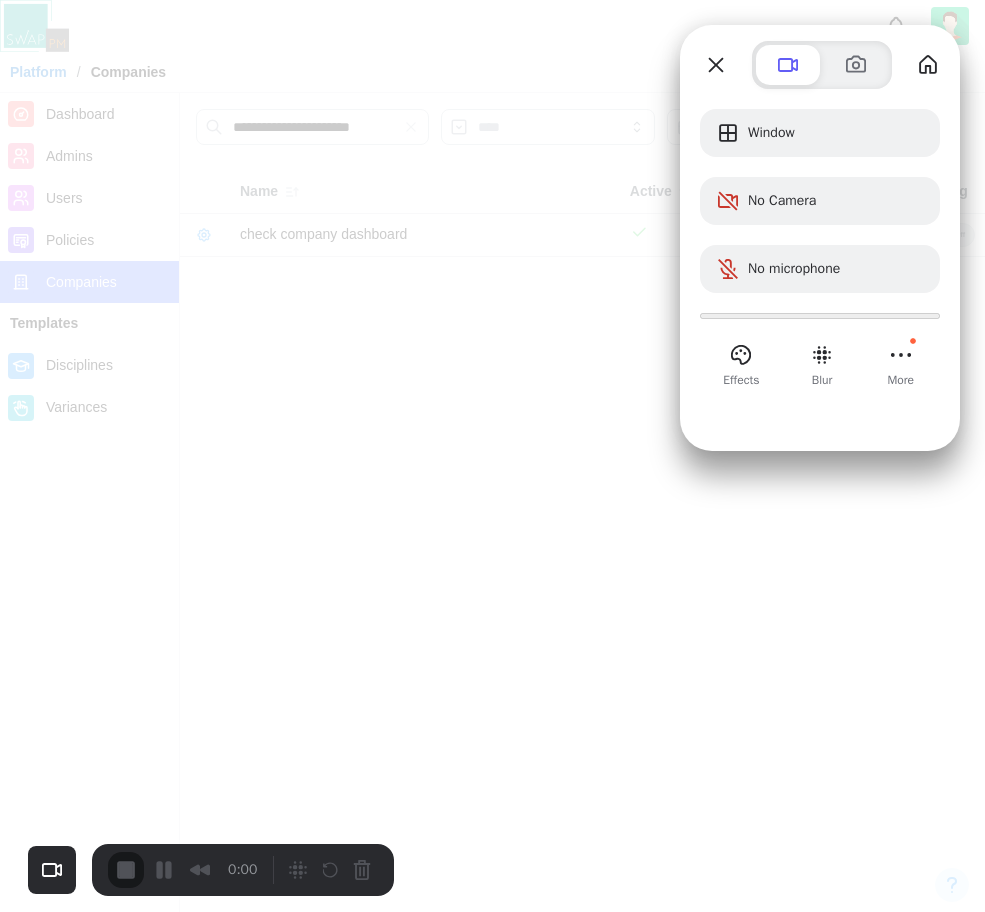click on "Yes, proceed" at bounding box center [159, 2014] 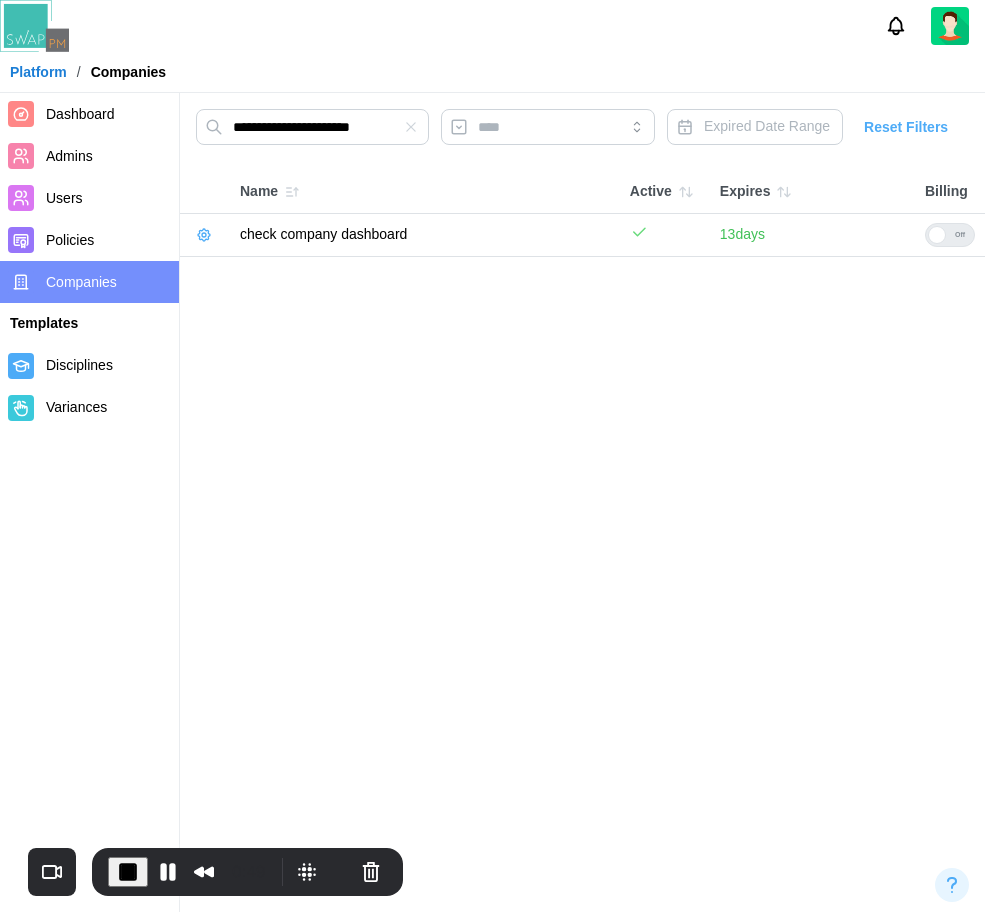 drag, startPoint x: 281, startPoint y: 709, endPoint x: 296, endPoint y: 503, distance: 206.5454 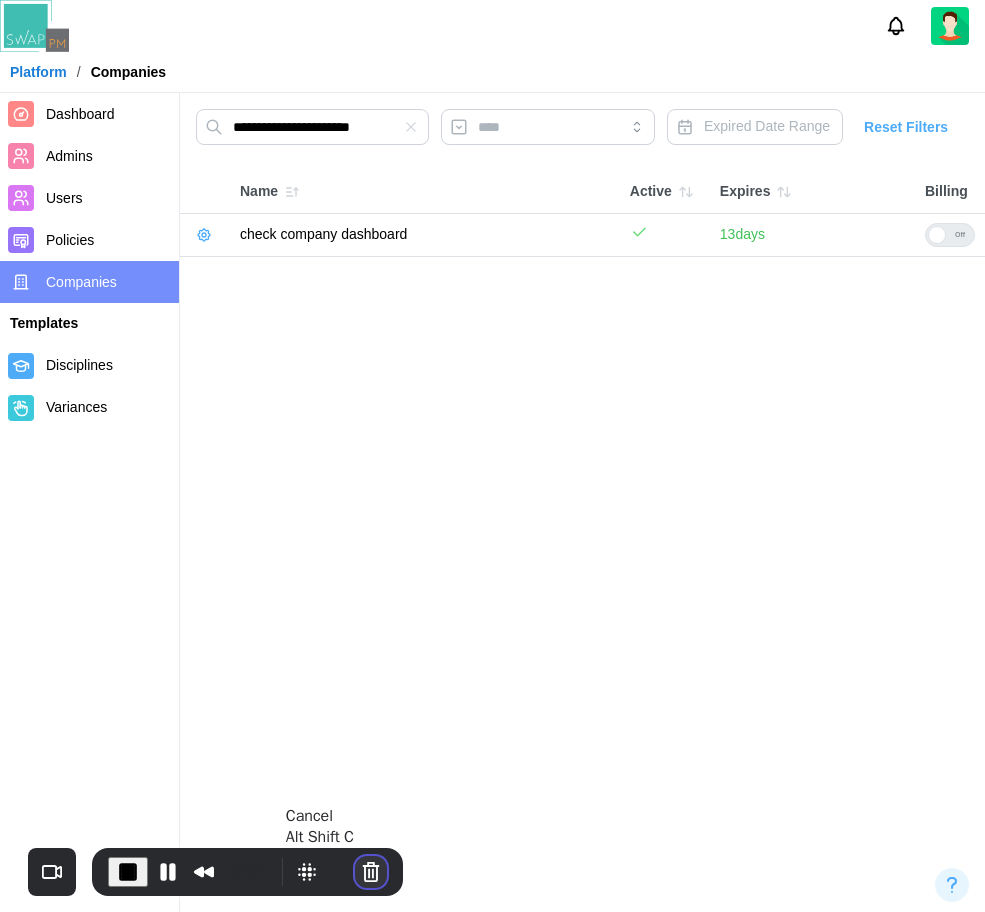 click at bounding box center [371, 872] 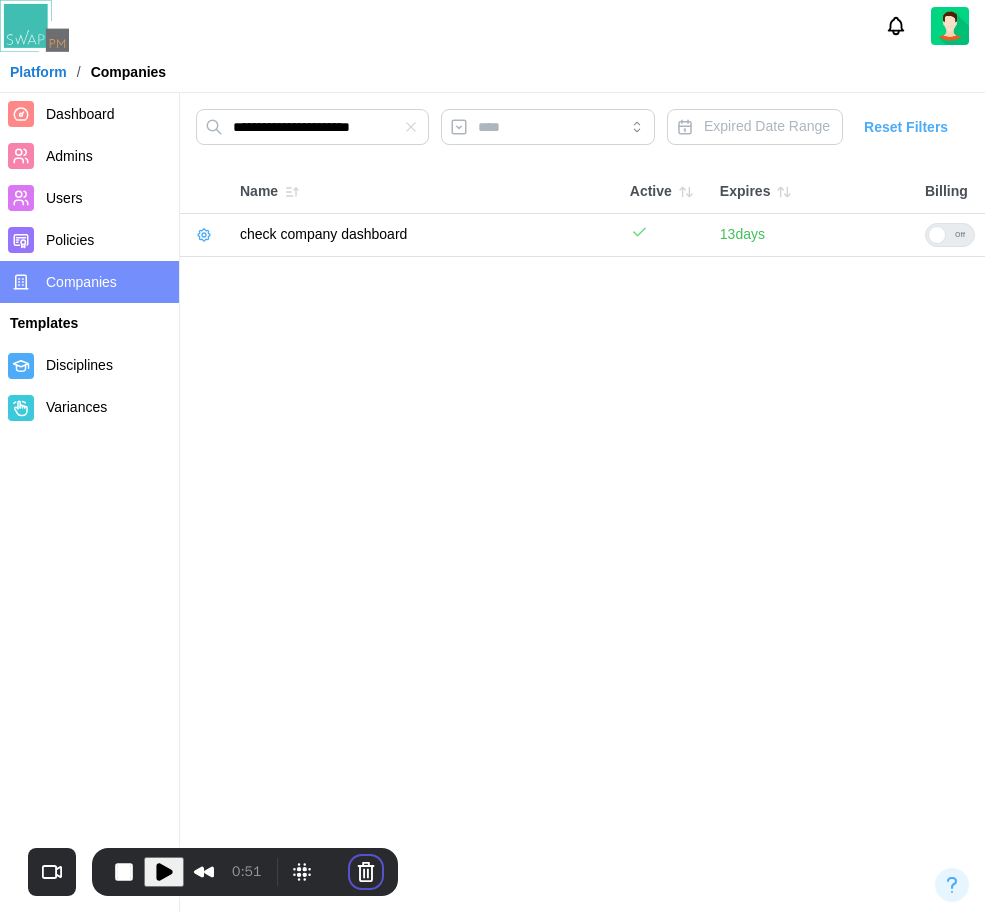 click on "Cancel recording" at bounding box center (324, 1081) 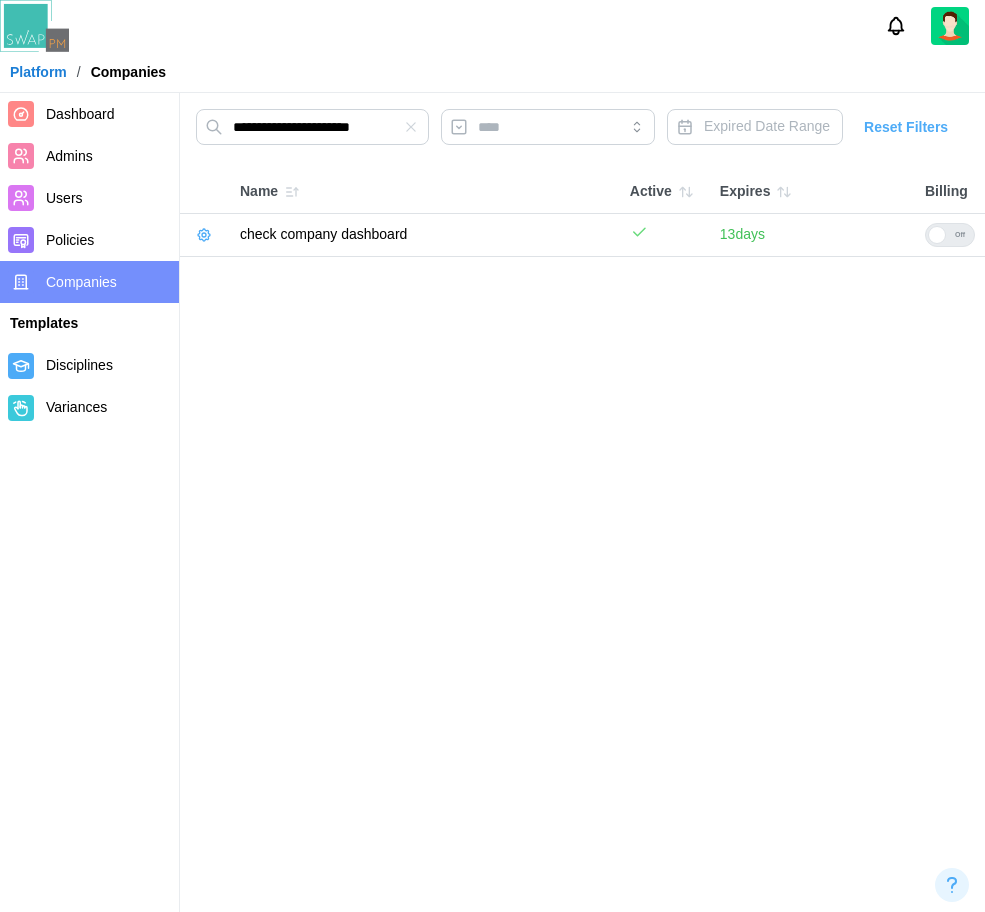 click 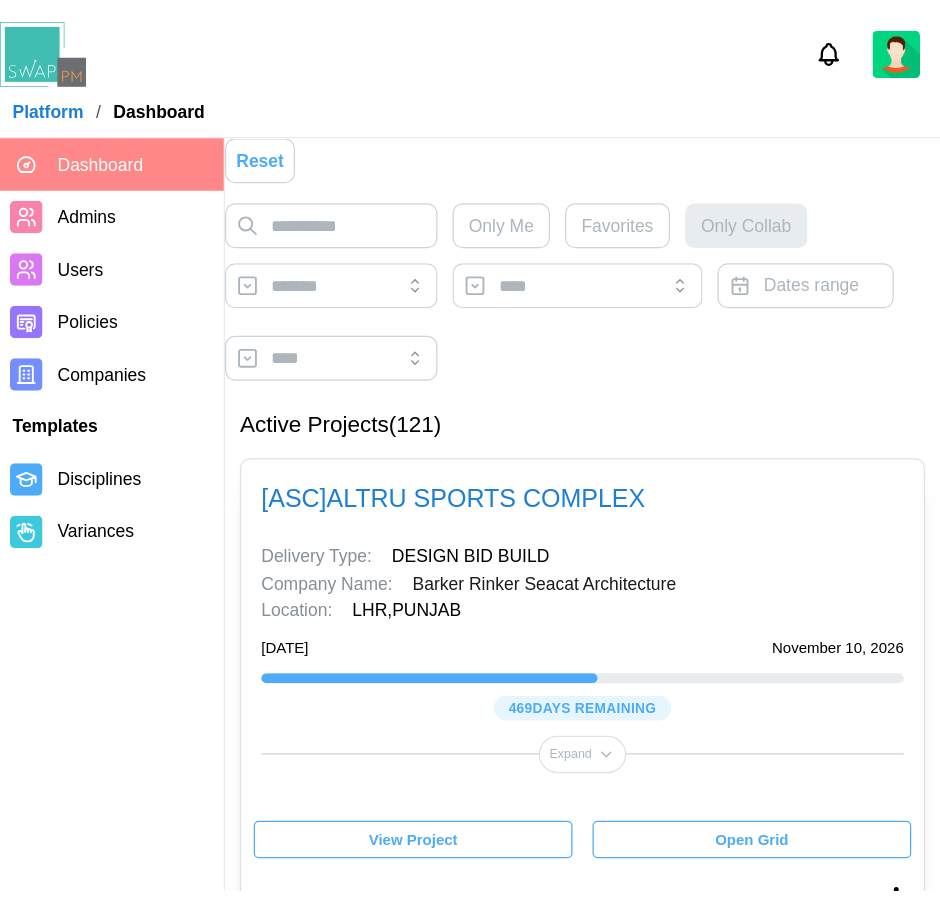 scroll, scrollTop: 0, scrollLeft: 0, axis: both 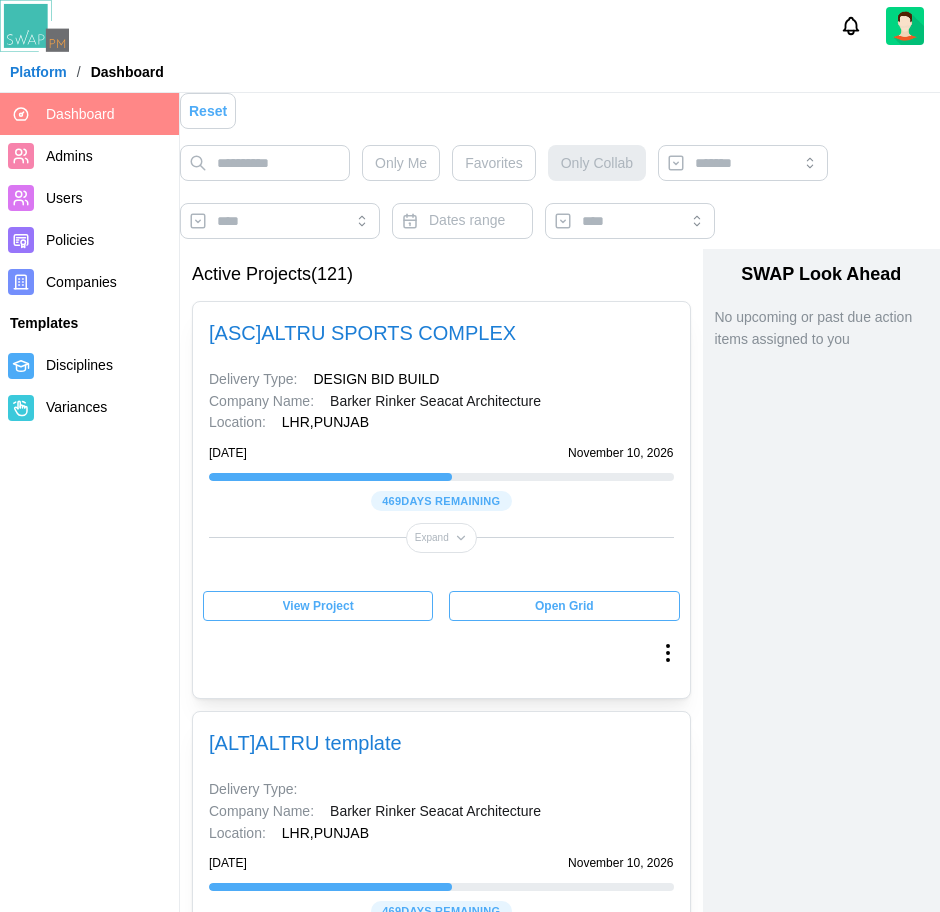 click on "Companies" at bounding box center [89, 282] 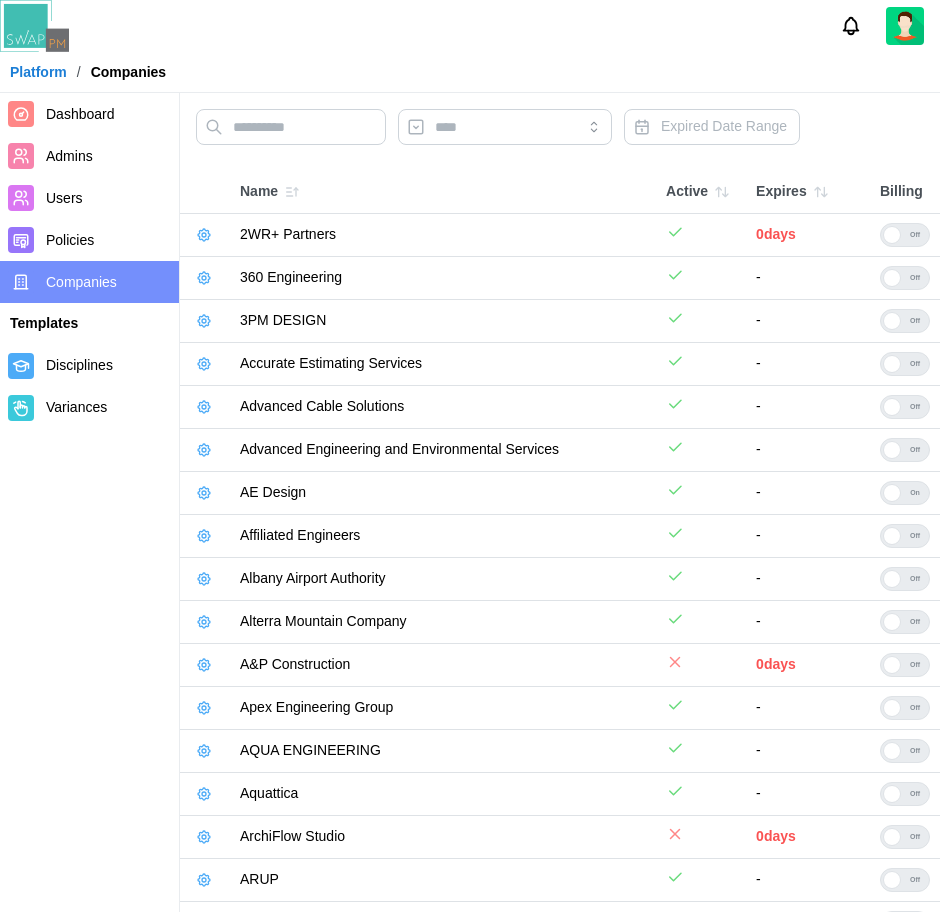 scroll, scrollTop: 0, scrollLeft: 0, axis: both 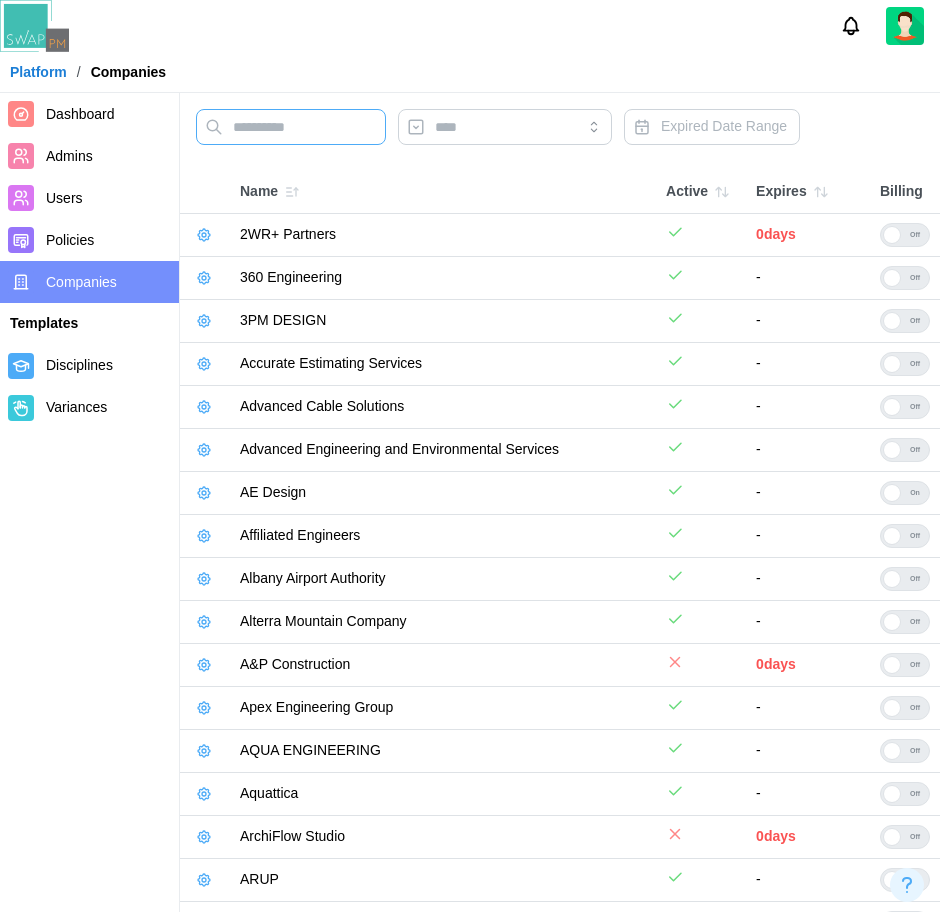click at bounding box center [291, 127] 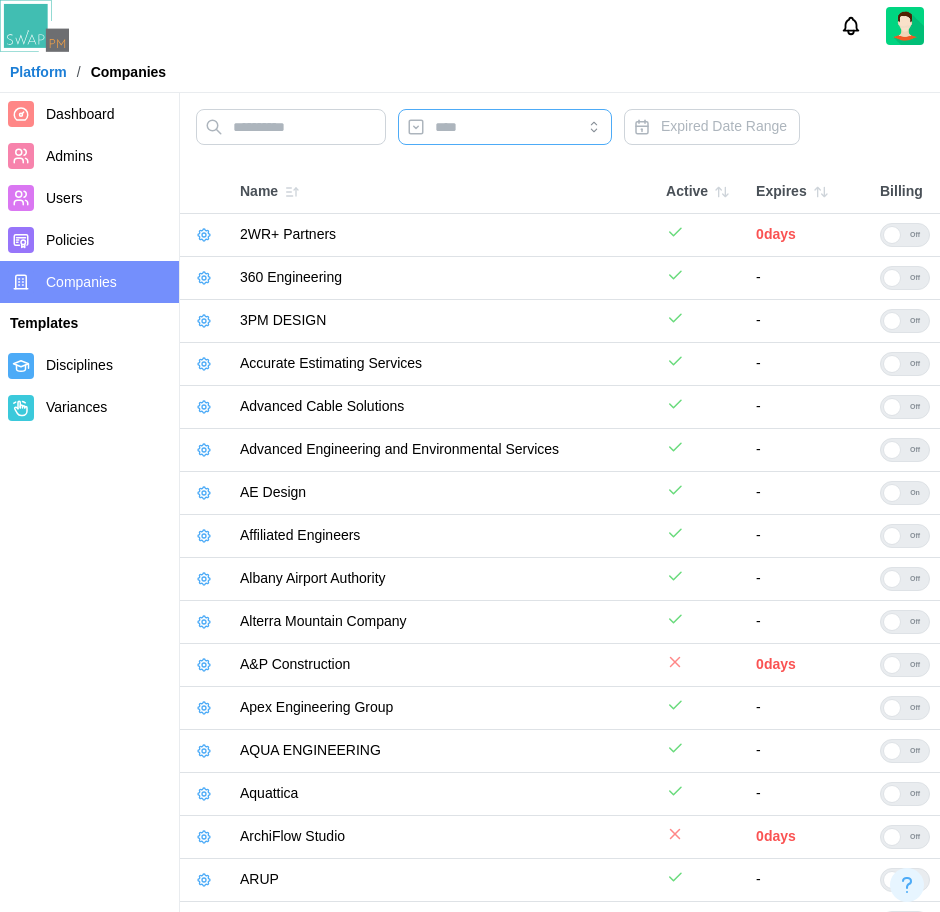 click at bounding box center [505, 127] 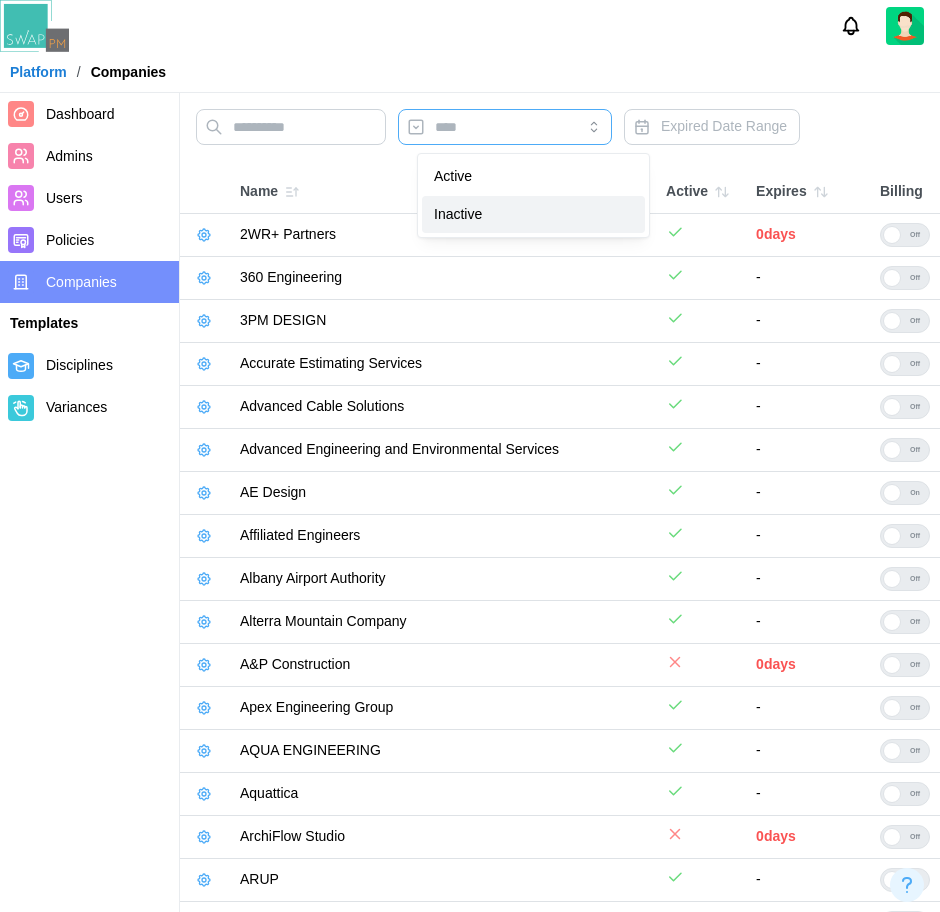 type on "********" 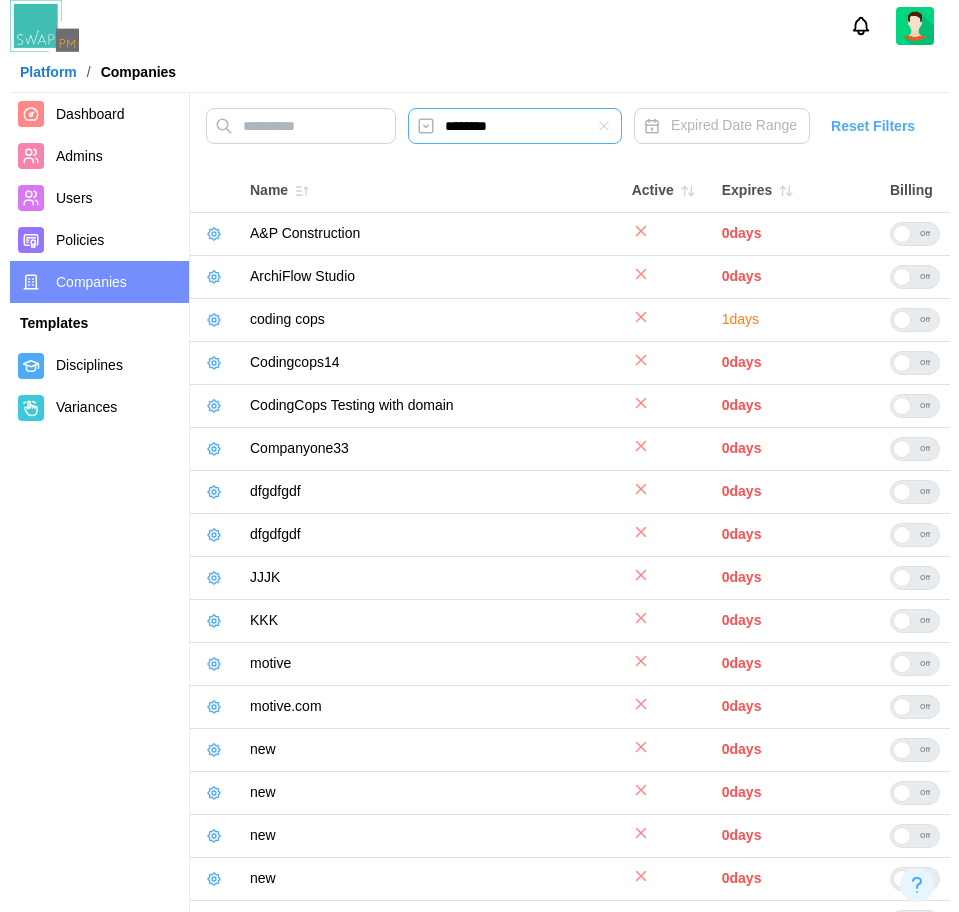 scroll, scrollTop: 0, scrollLeft: 0, axis: both 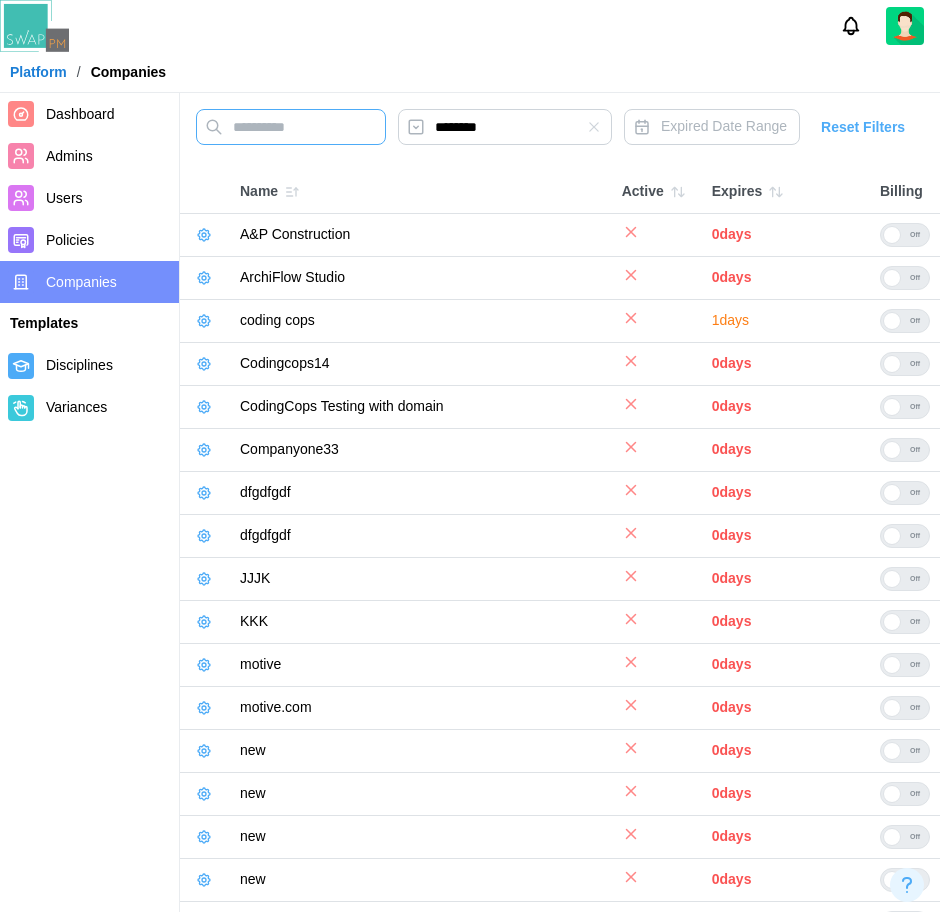 click at bounding box center [291, 127] 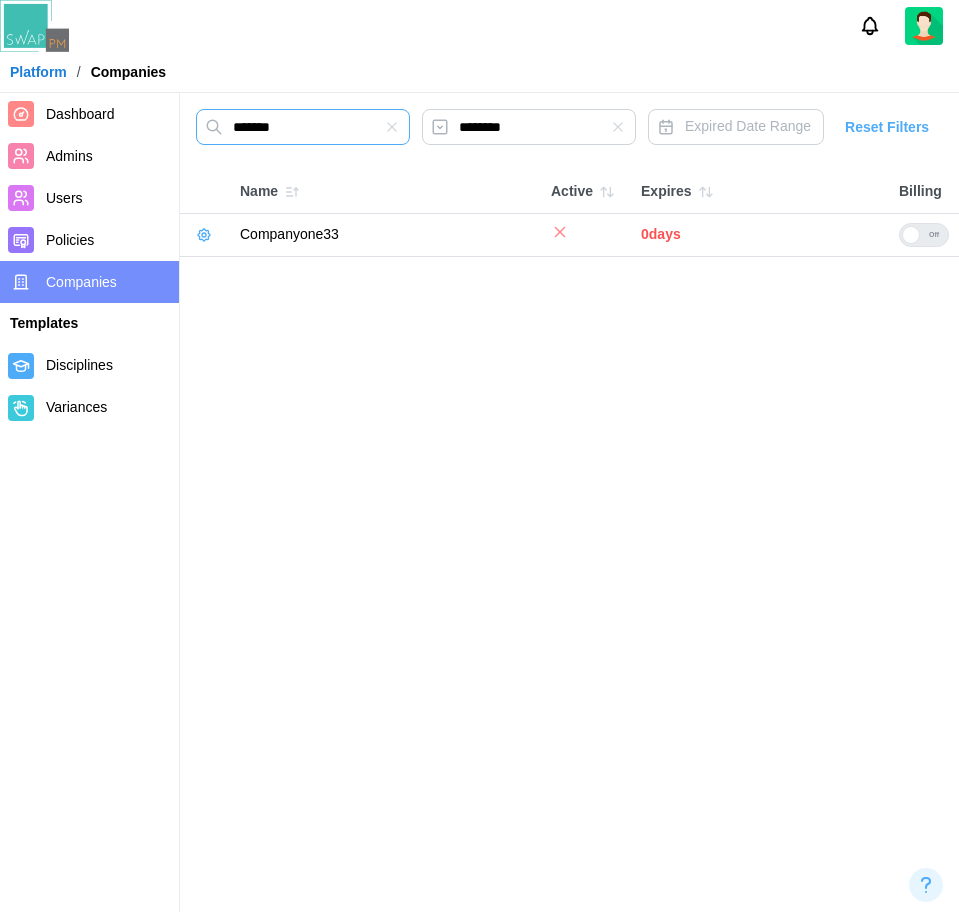 type on "*******" 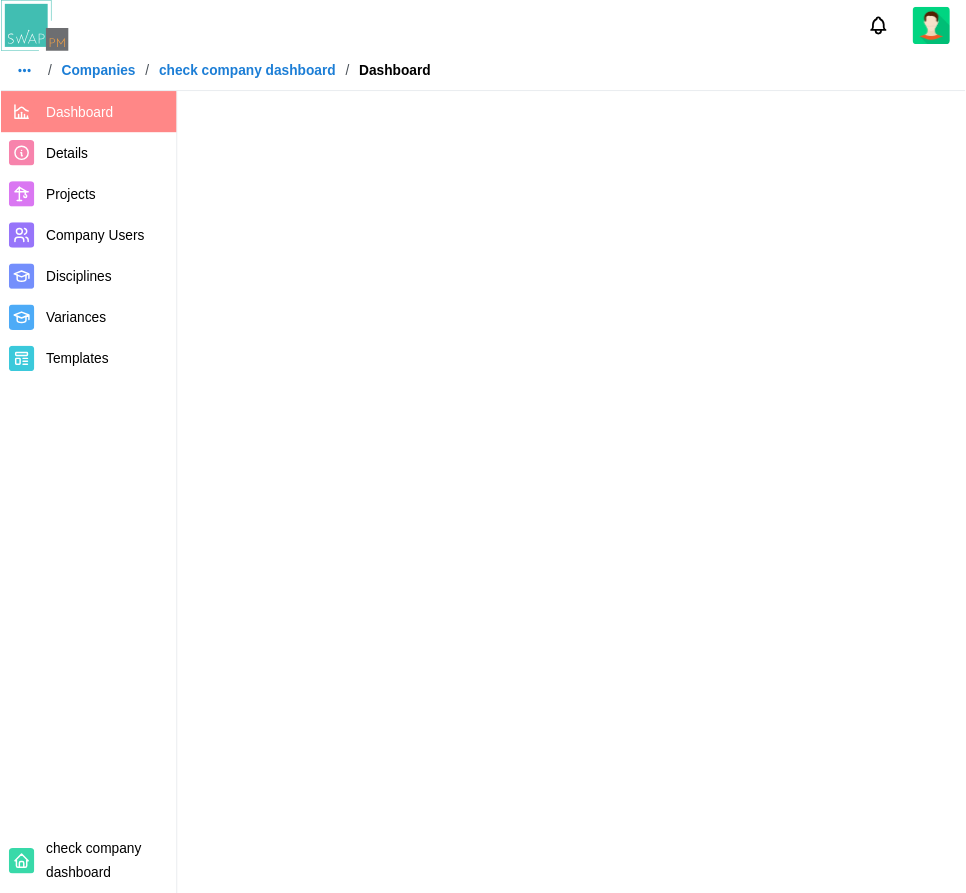 scroll, scrollTop: 0, scrollLeft: 0, axis: both 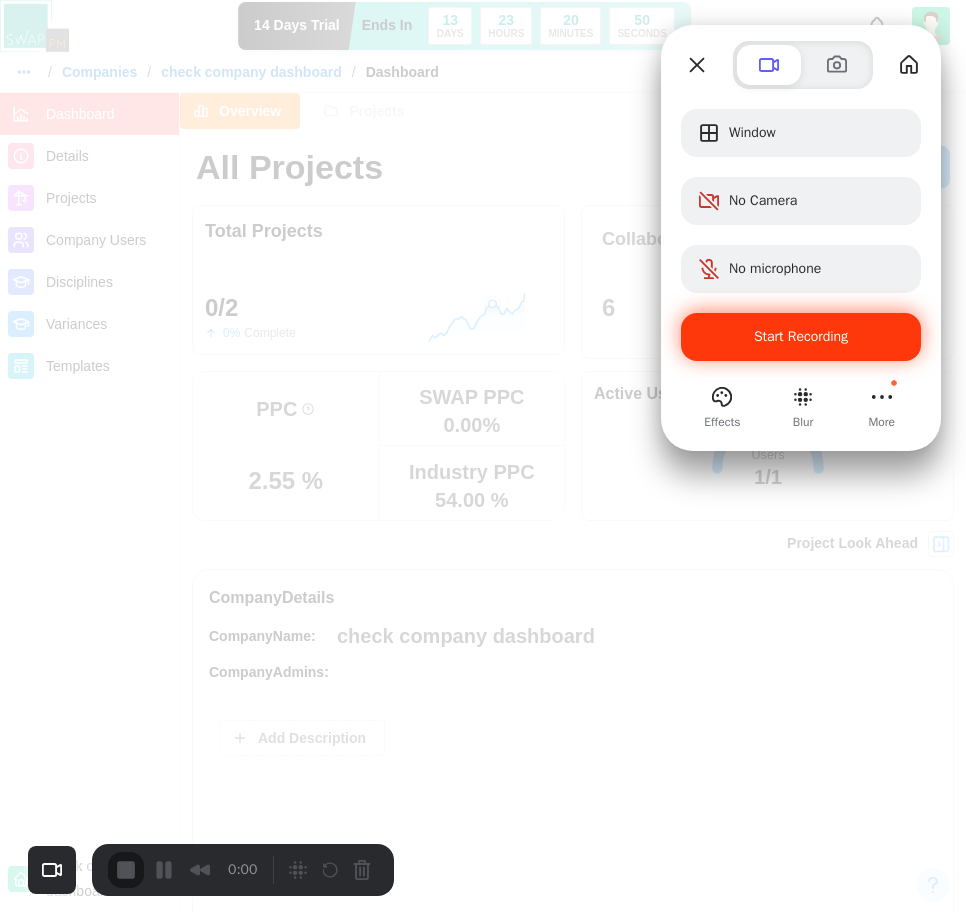 click on "Start Recording" at bounding box center (801, 337) 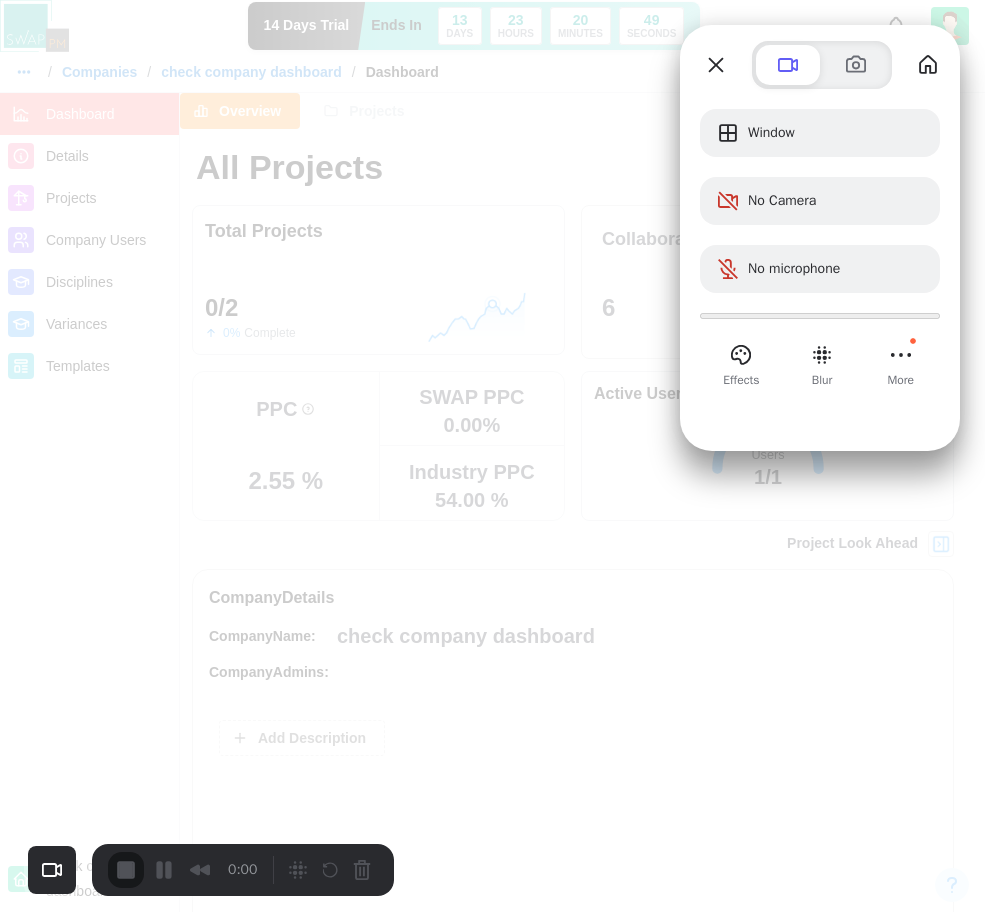 click on "Yes, proceed" at bounding box center [159, 2014] 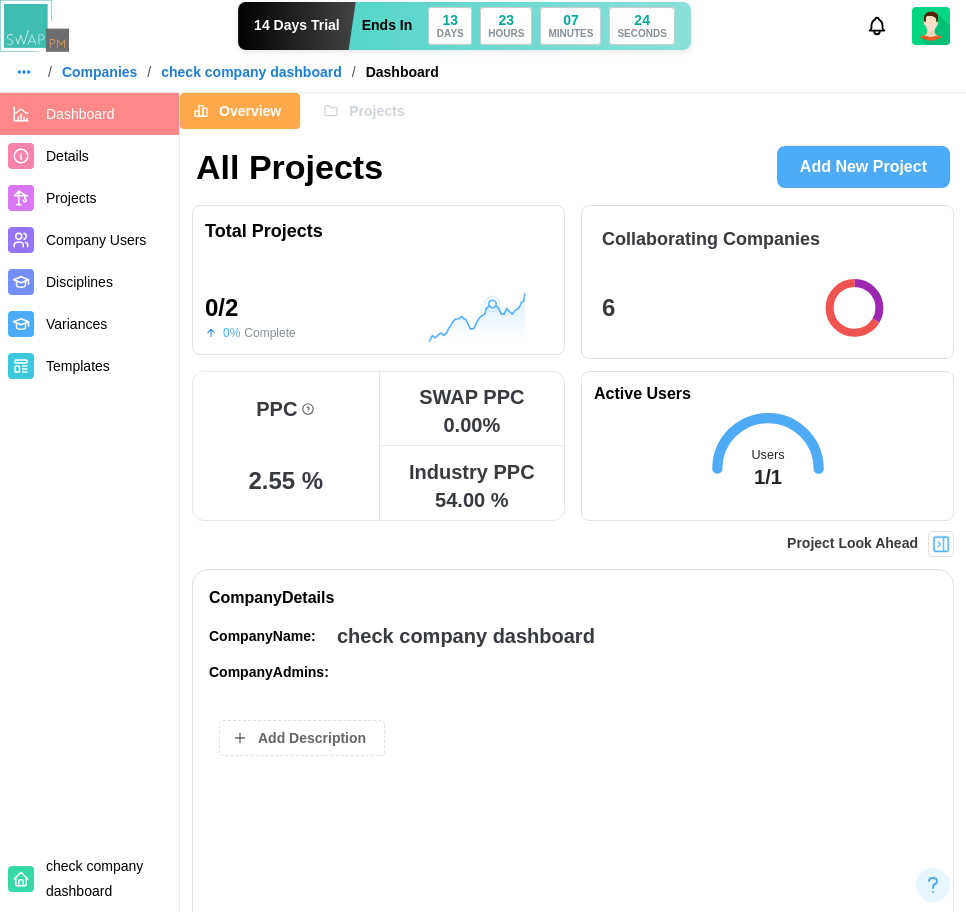 click on "Company Users" at bounding box center (96, 240) 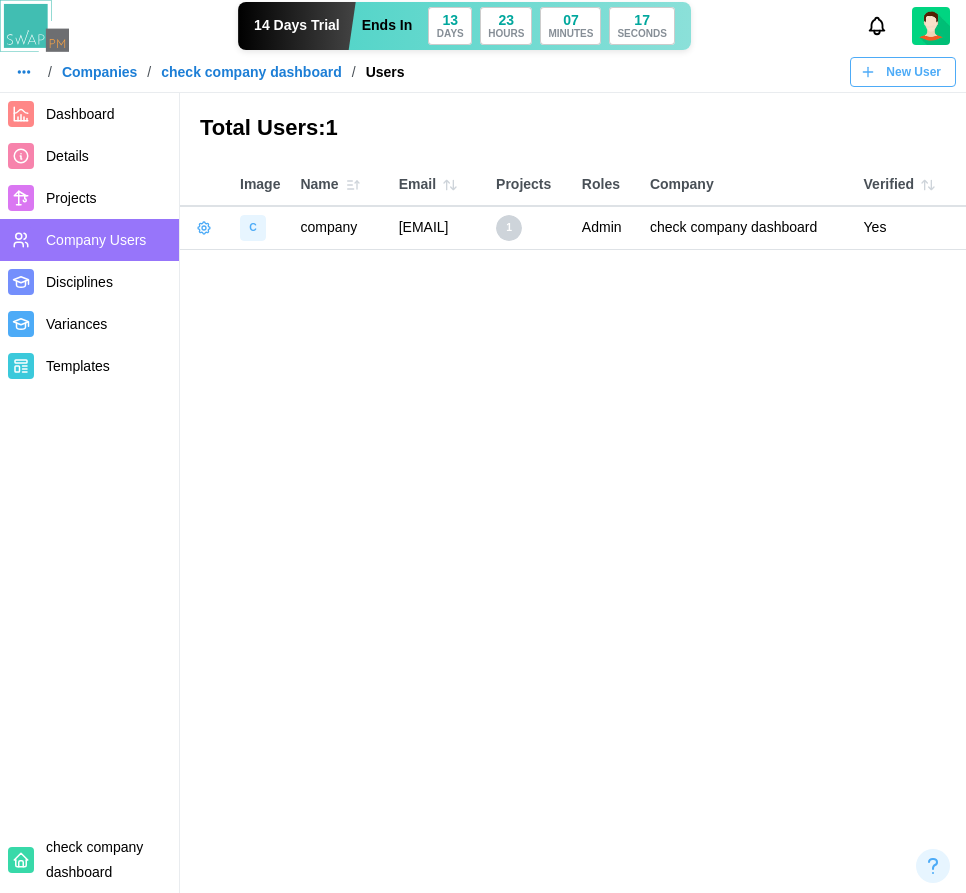 drag, startPoint x: 760, startPoint y: 249, endPoint x: 378, endPoint y: 260, distance: 382.15836 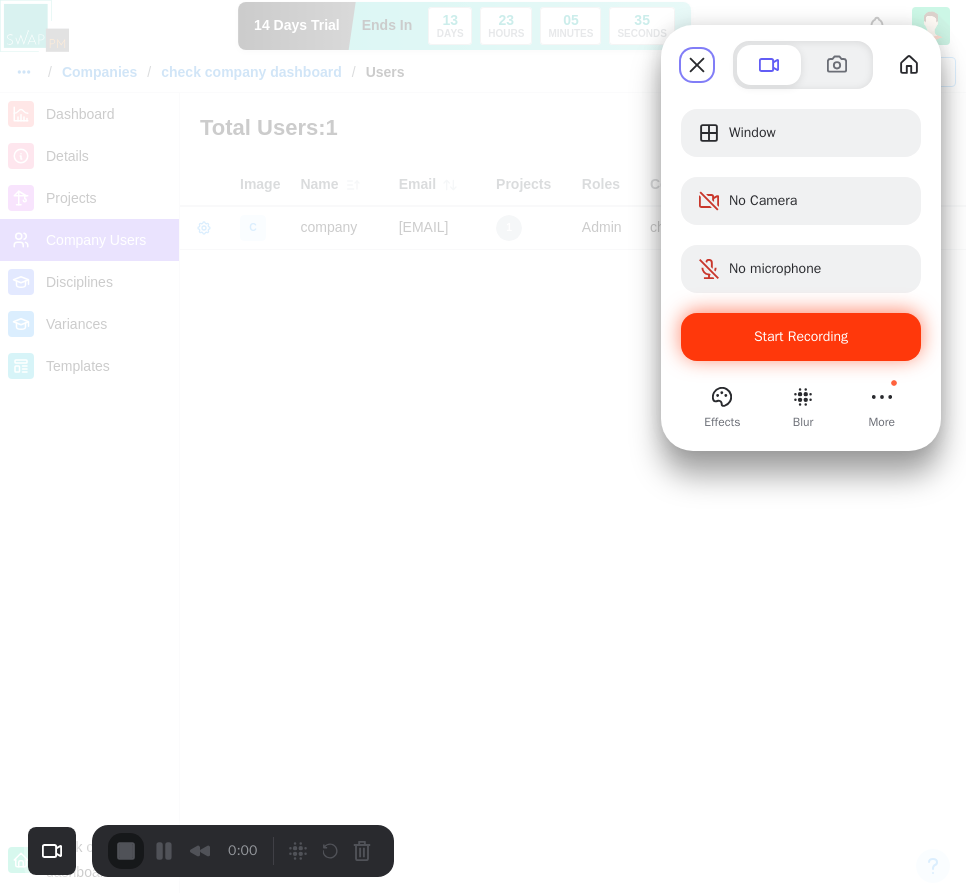 click on "Start Recording" at bounding box center [801, 337] 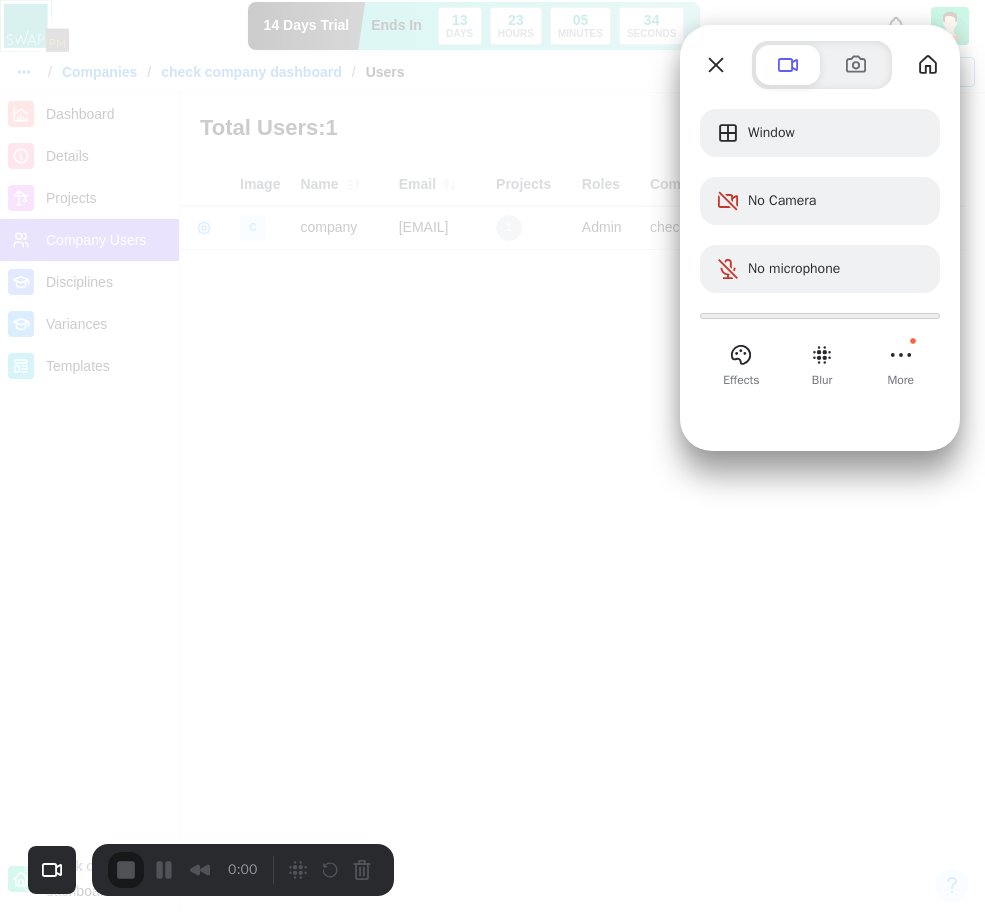 click on "Yes, proceed" at bounding box center [159, 2014] 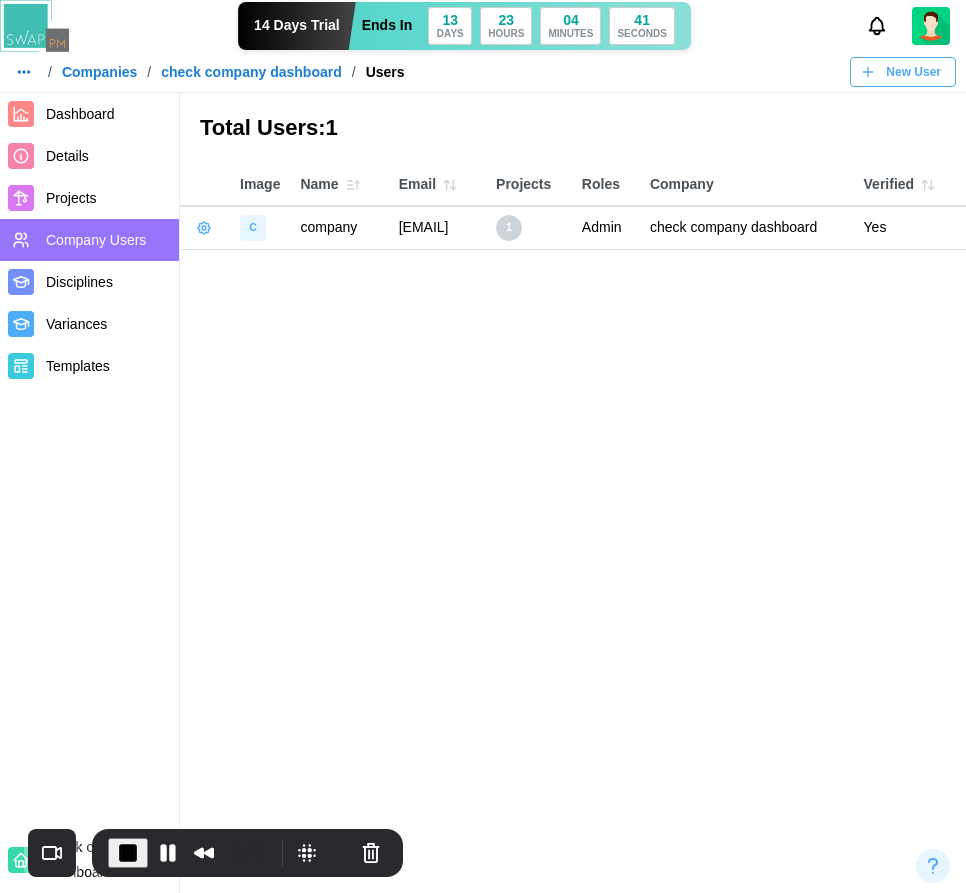 click on "Projects" at bounding box center (89, 198) 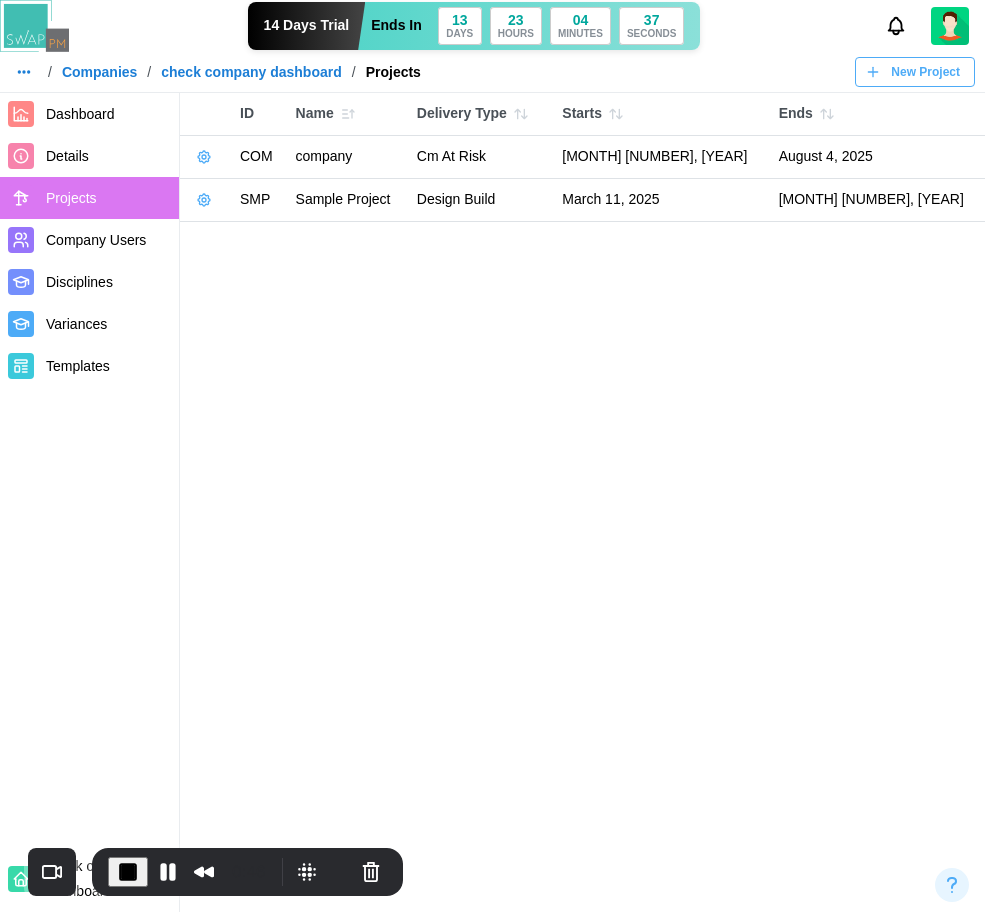 click 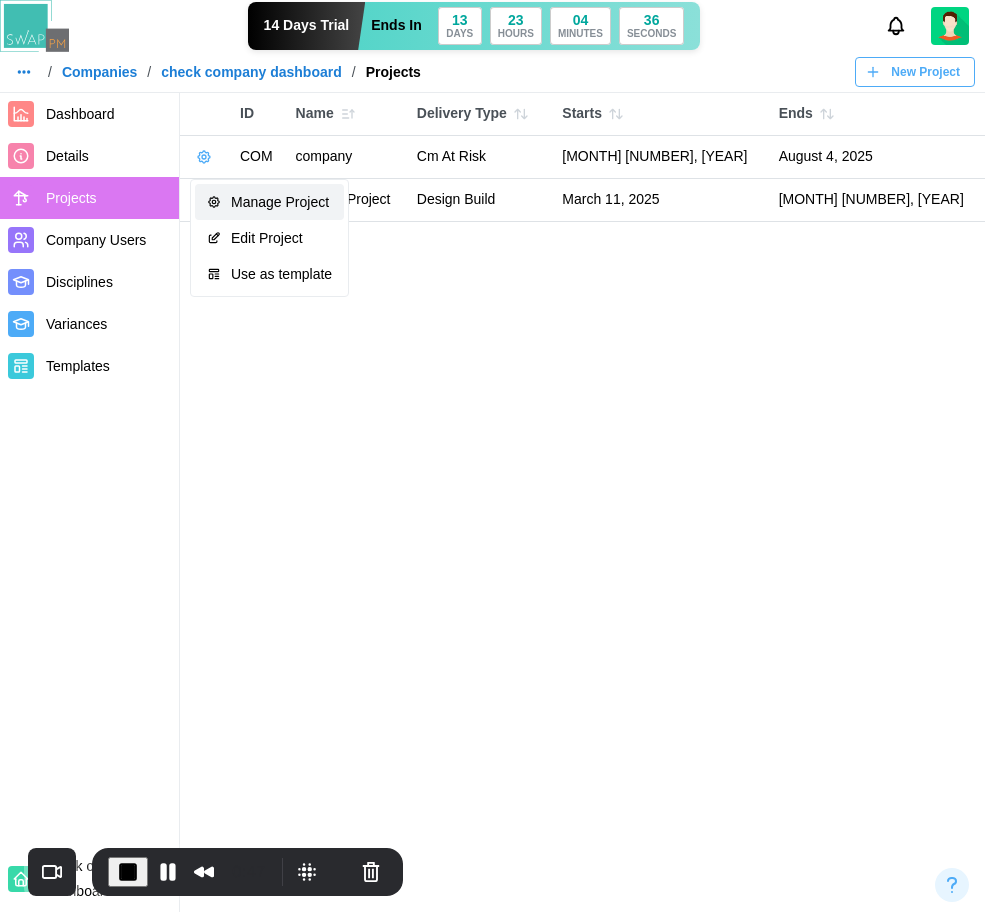 click on "Manage Project" at bounding box center (269, 202) 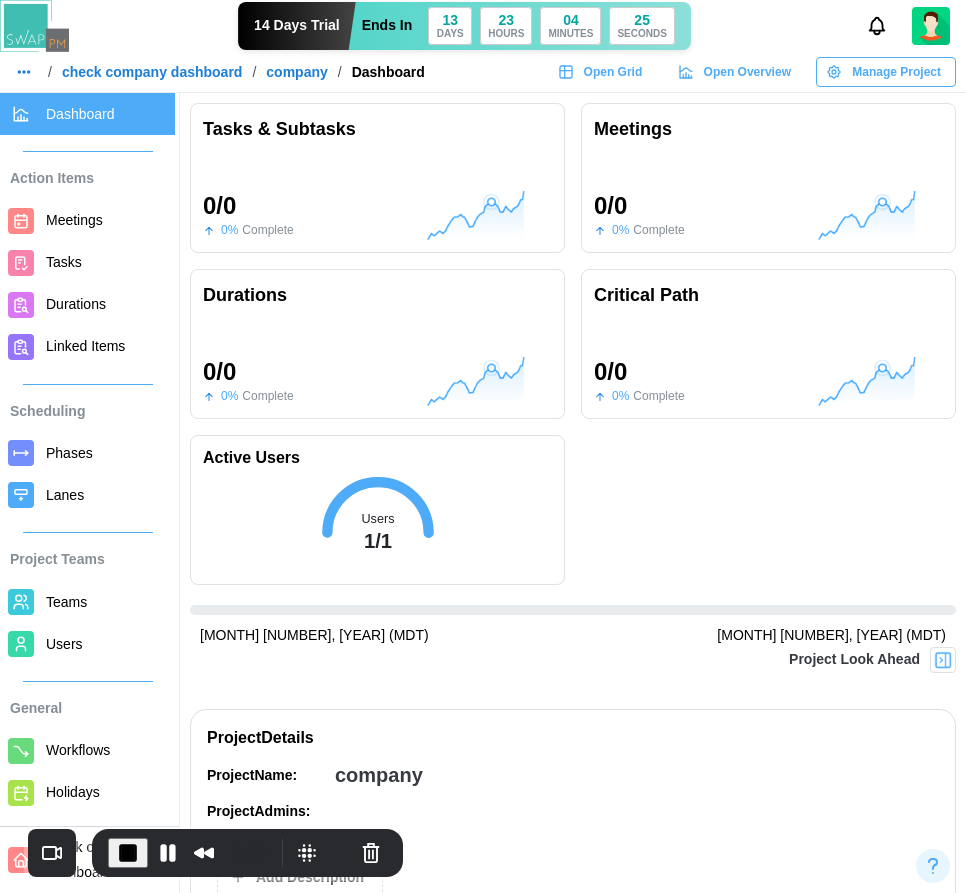 click on "Users" at bounding box center (64, 644) 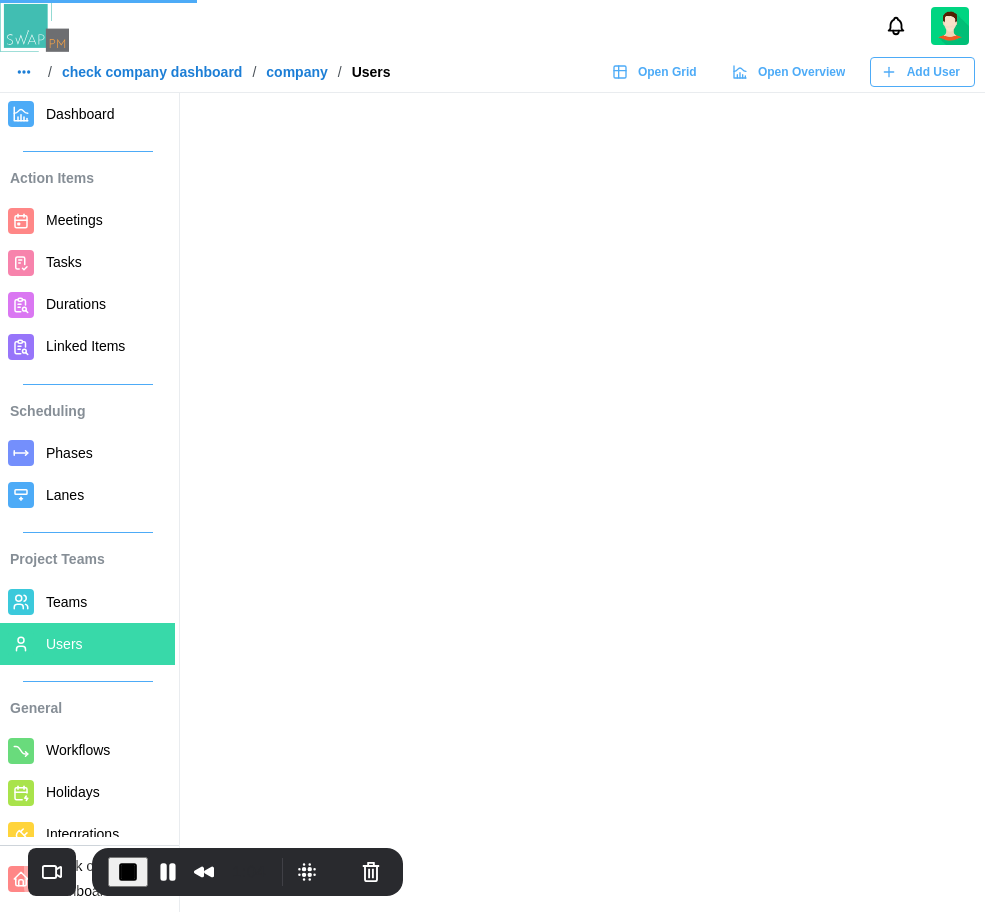 click on "Add User" at bounding box center (933, 72) 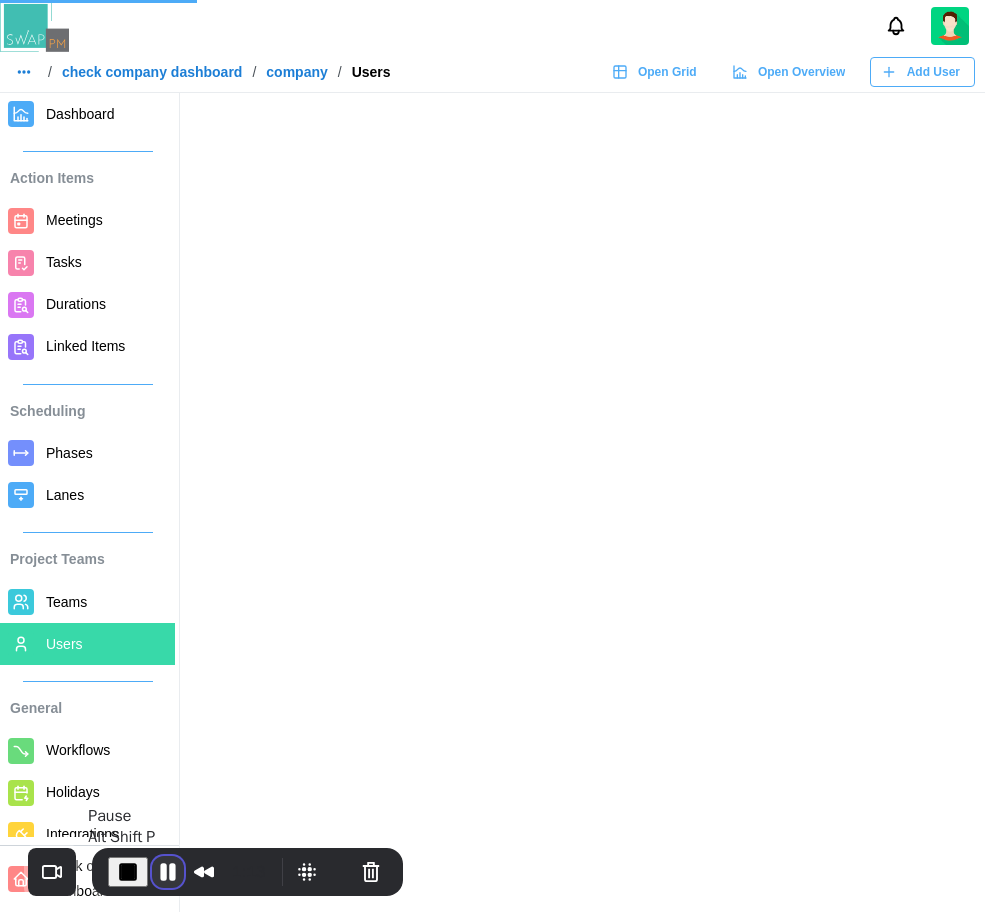 click at bounding box center (168, 872) 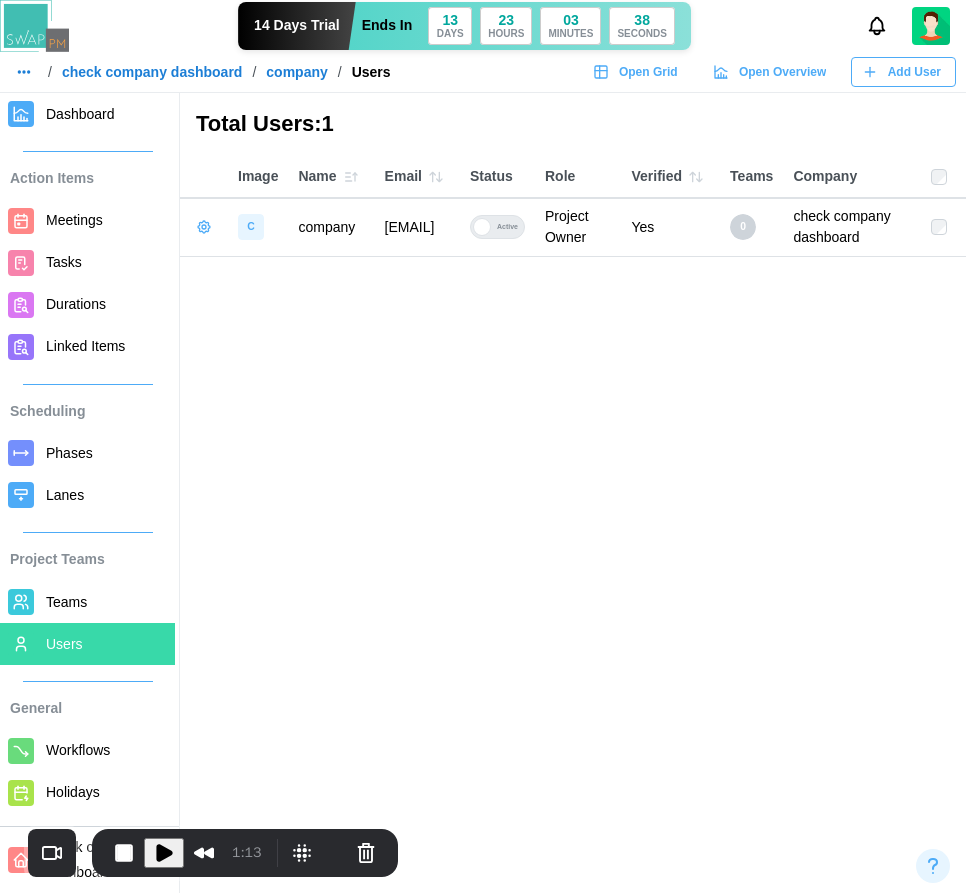 click on "Add User" at bounding box center (903, 72) 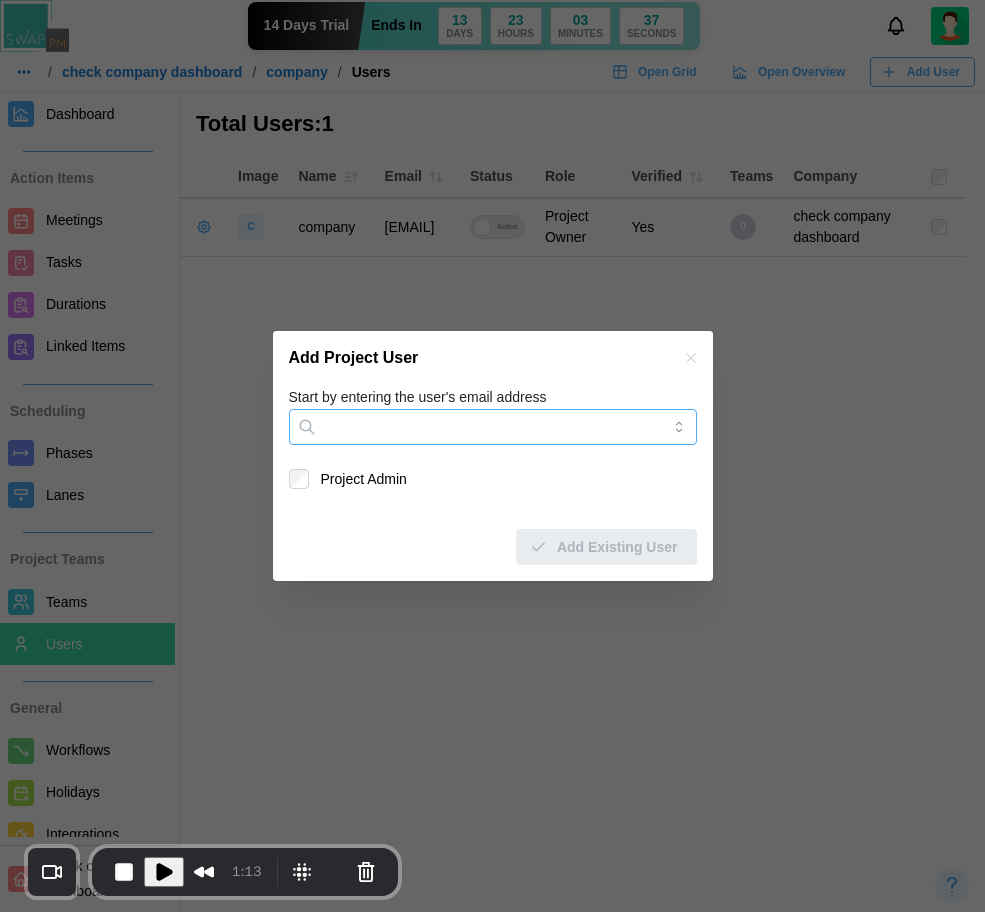 click on "Start by entering the user's email address" at bounding box center [493, 427] 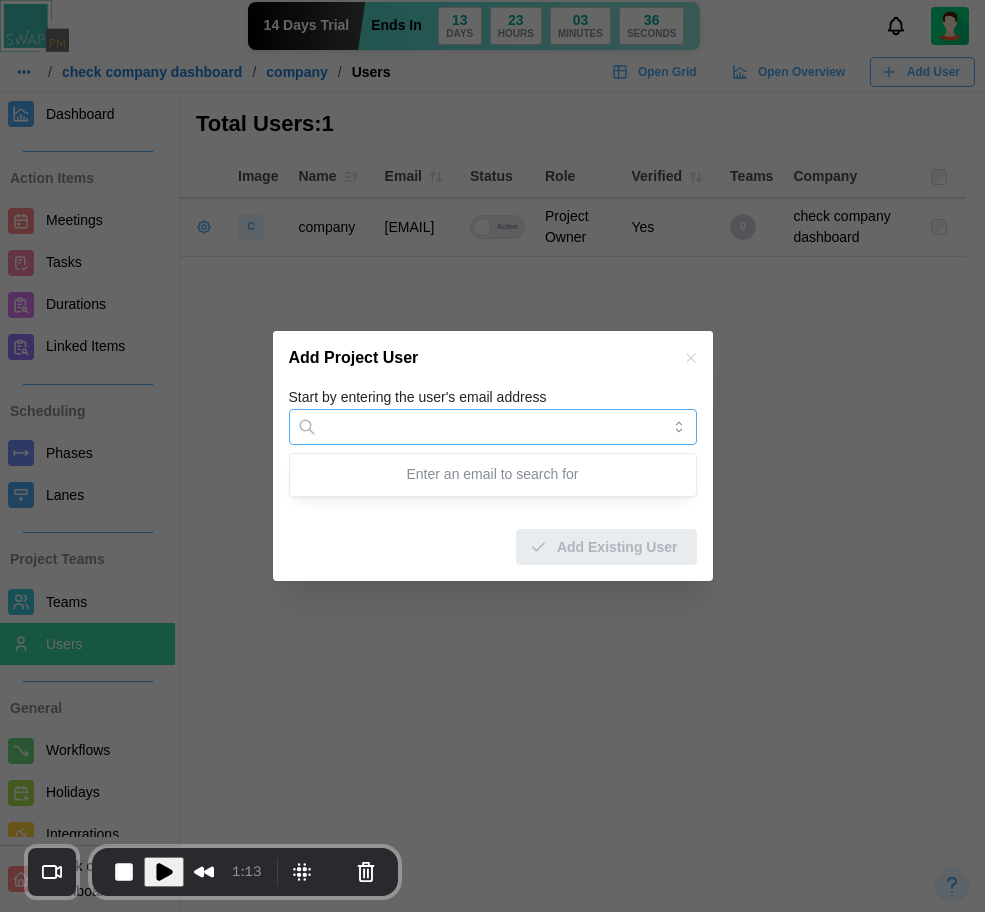 paste on "**********" 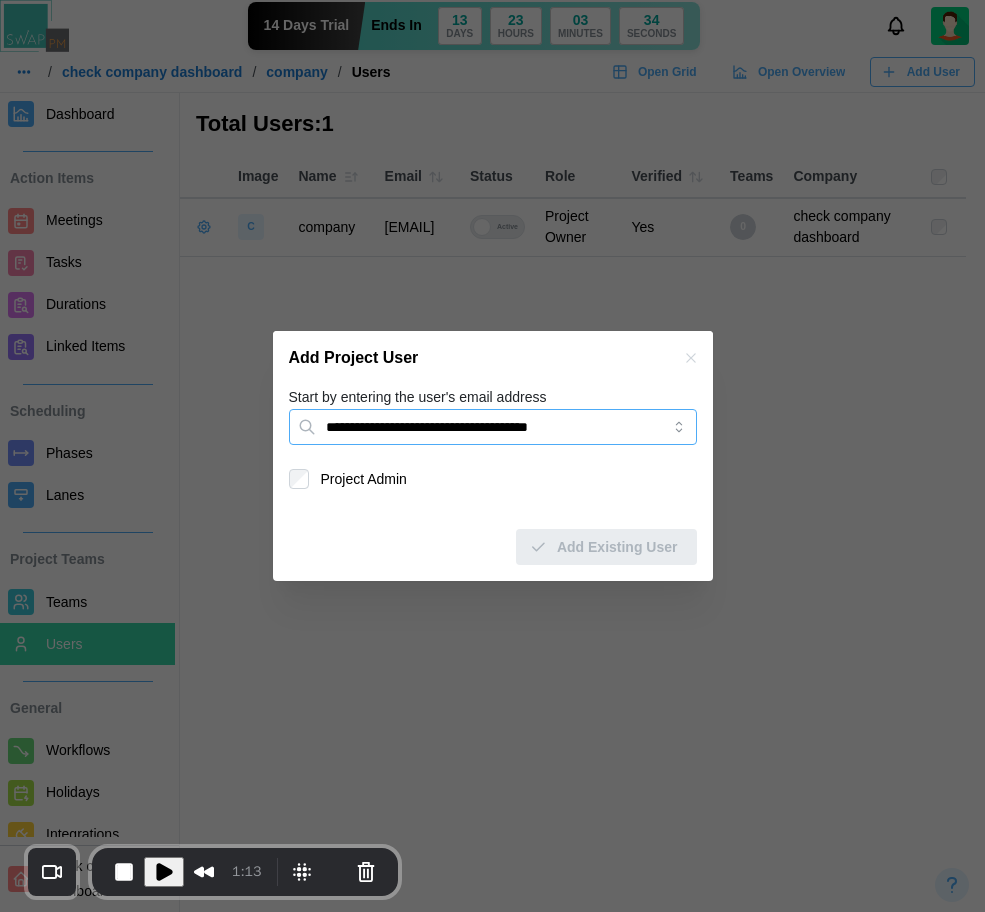 click on "**********" at bounding box center [493, 427] 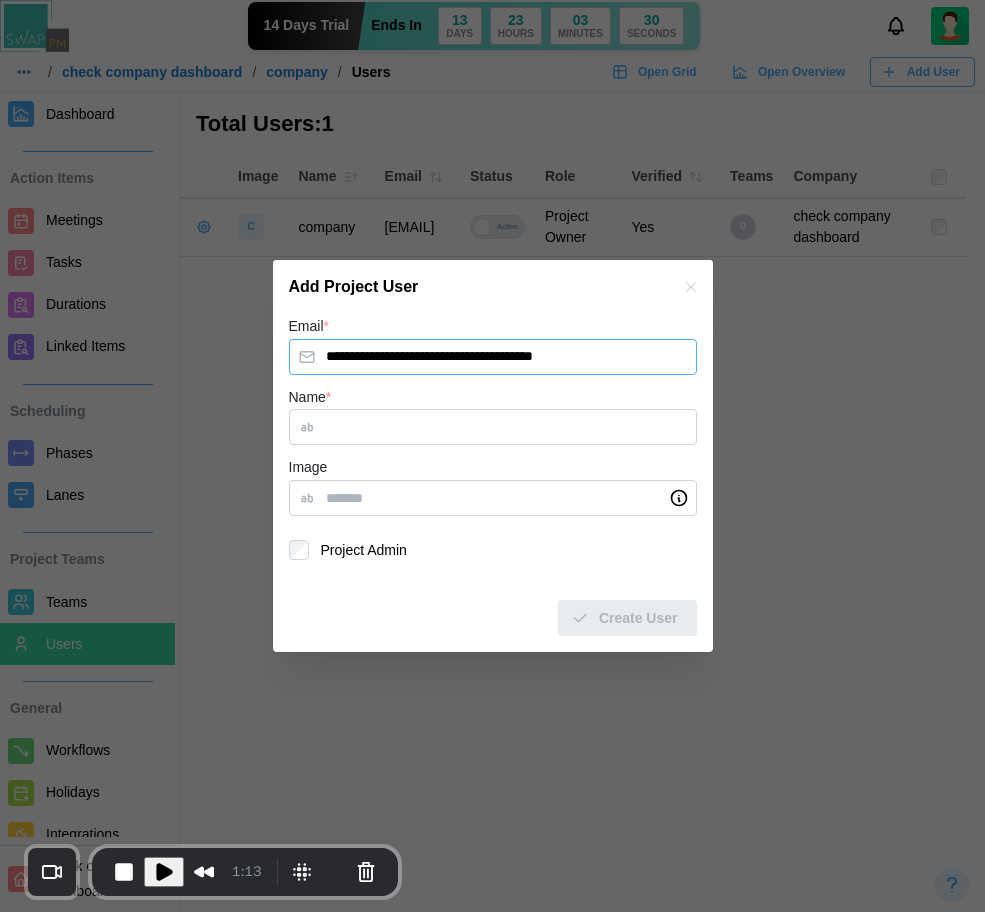 drag, startPoint x: 546, startPoint y: 354, endPoint x: 459, endPoint y: 360, distance: 87.20665 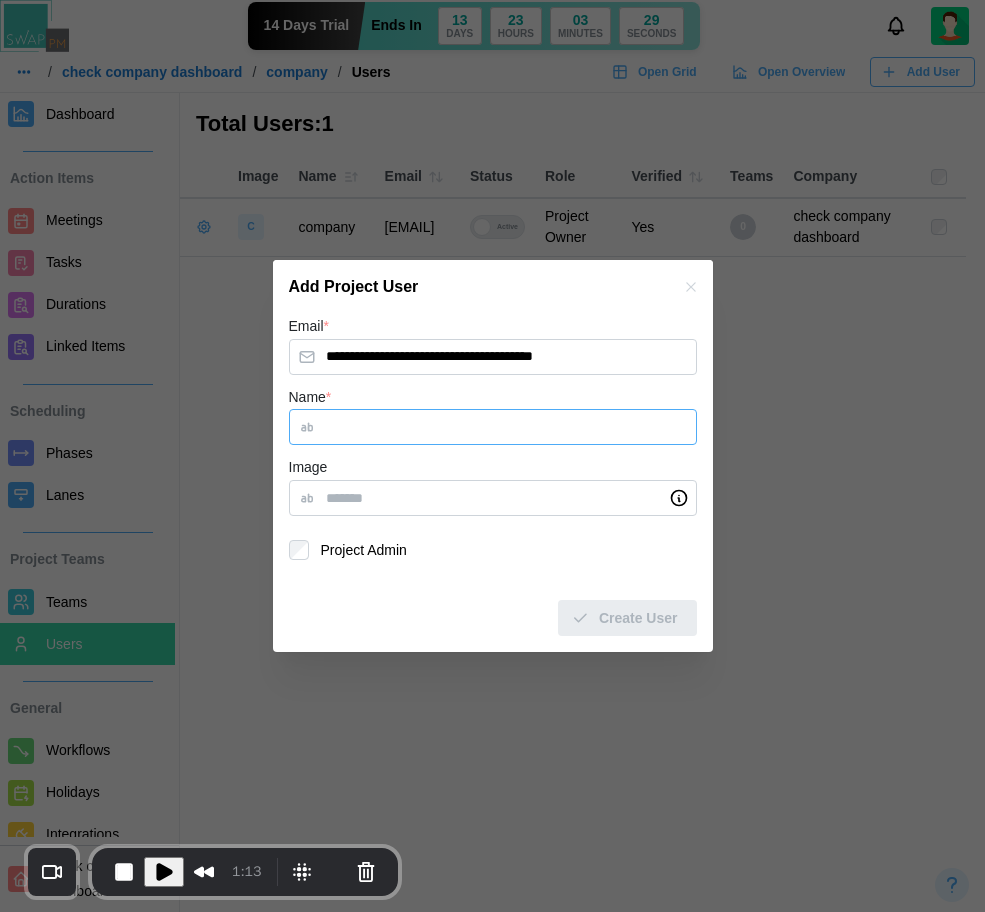 click on "Name  *" at bounding box center [493, 427] 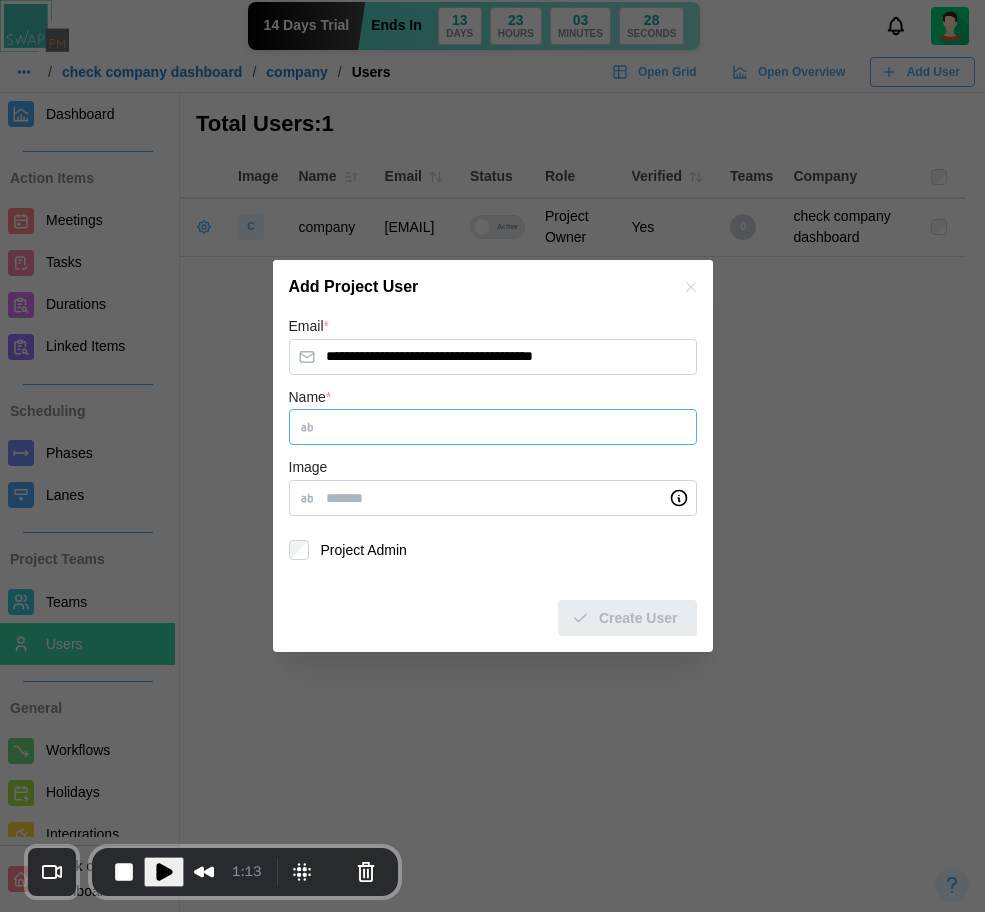 paste on "**********" 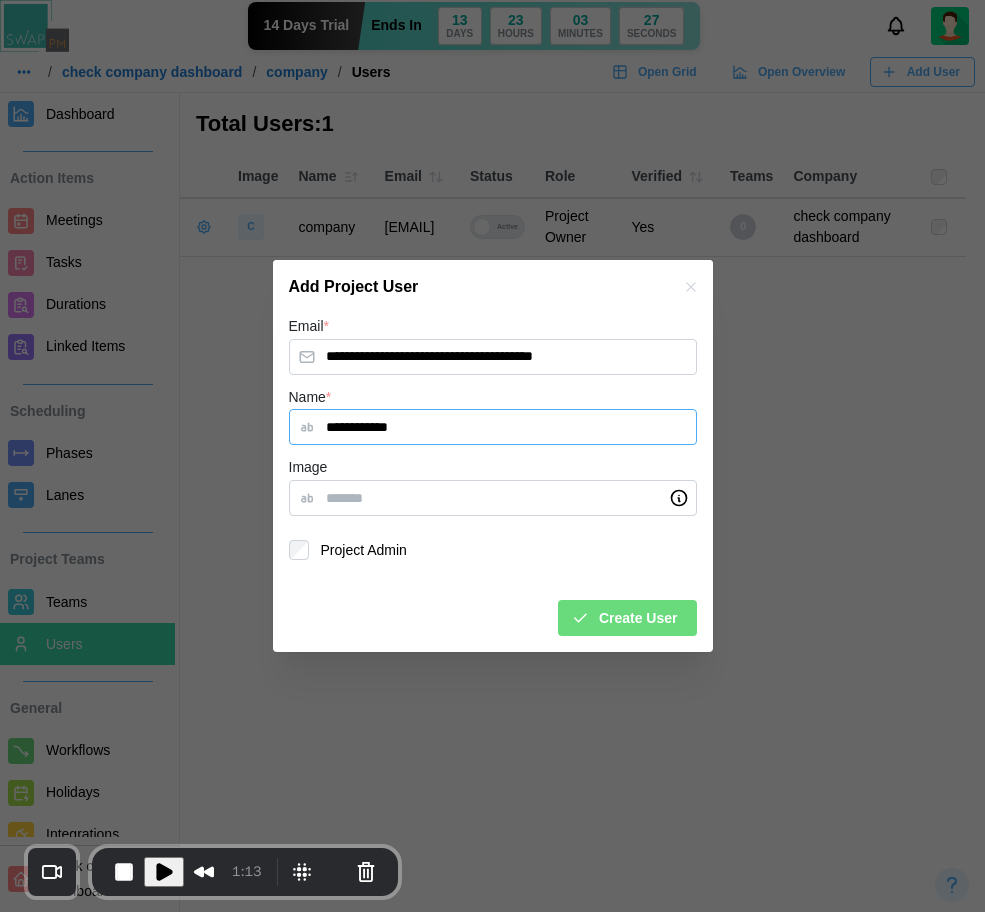 type on "**********" 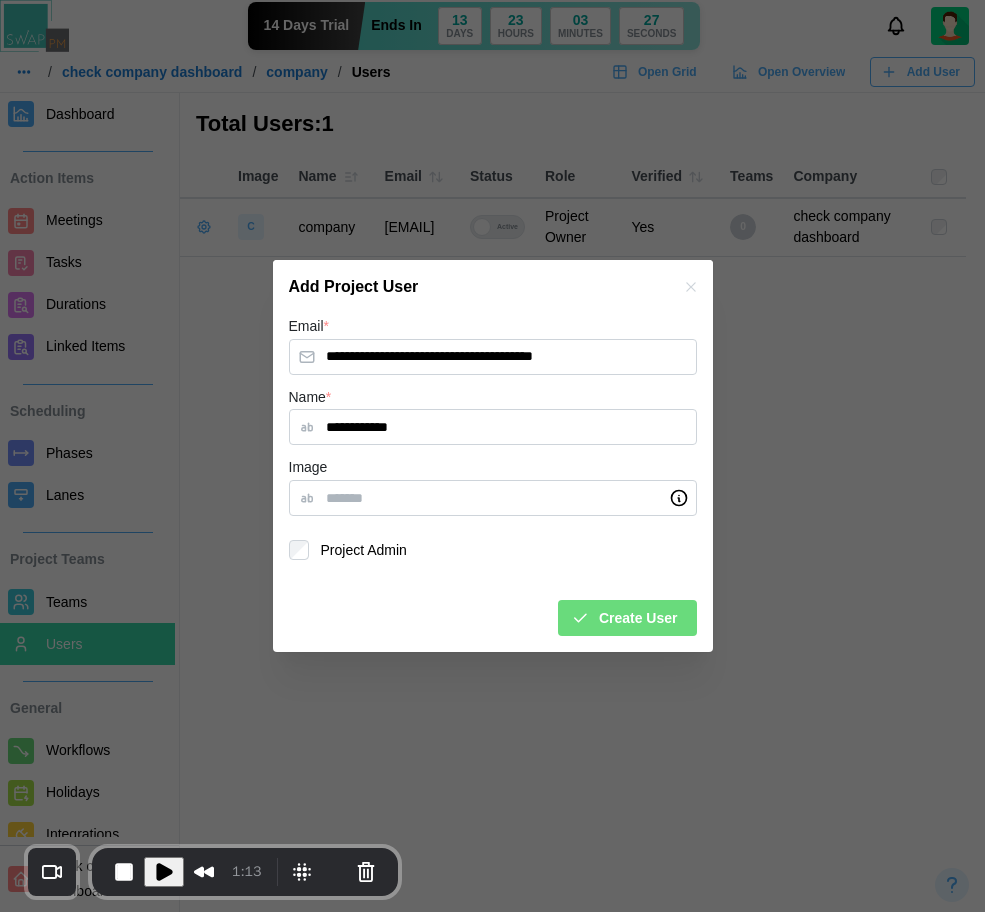 click on "Create User" at bounding box center (638, 618) 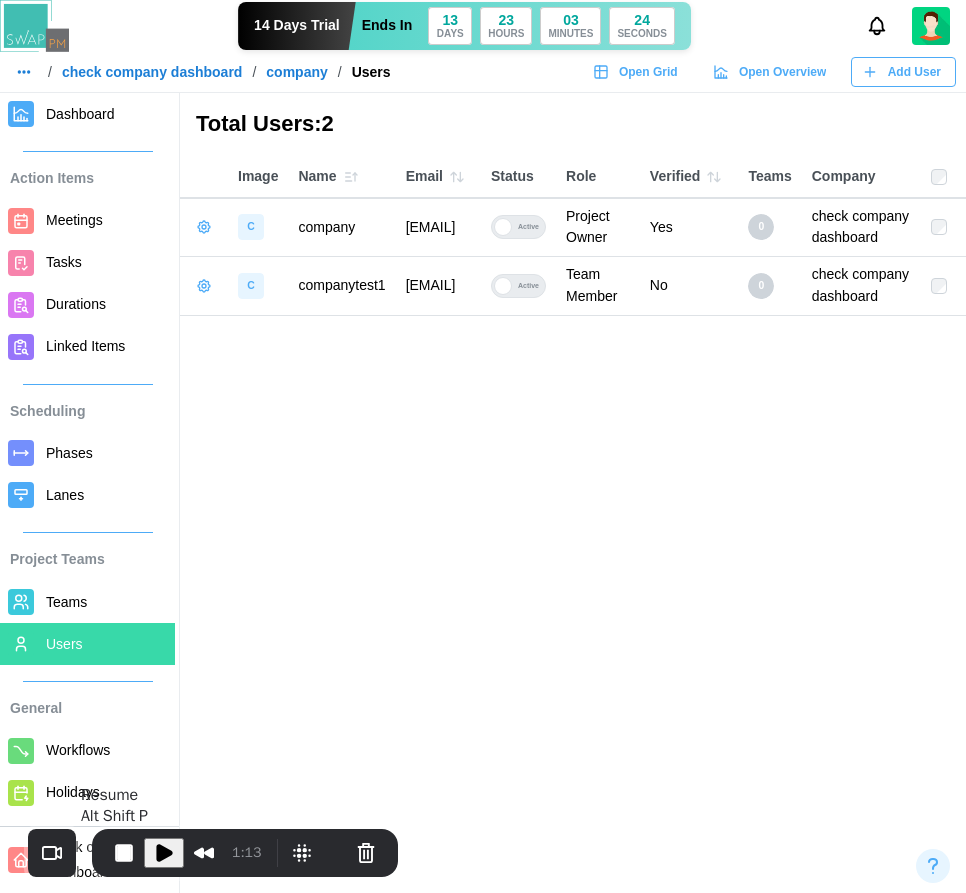 click at bounding box center (164, 853) 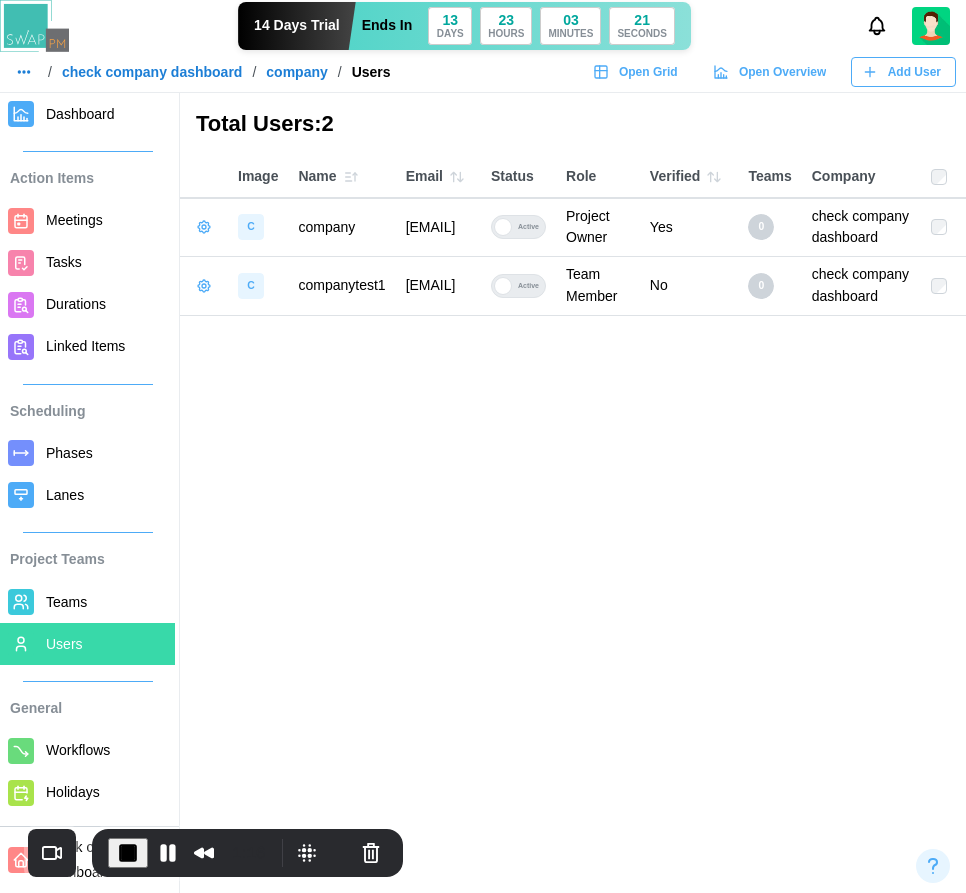 drag, startPoint x: 726, startPoint y: 318, endPoint x: 409, endPoint y: 324, distance: 317.05676 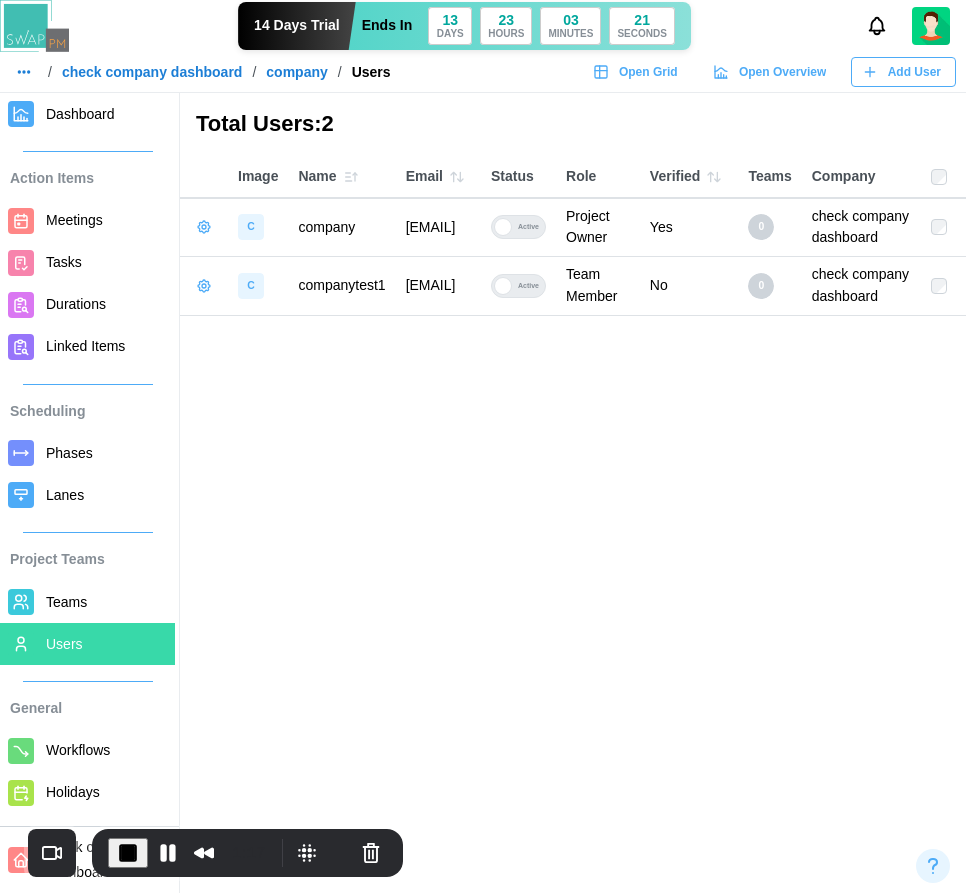 copy on "qatestercodingcops+companytest1@gmail.com" 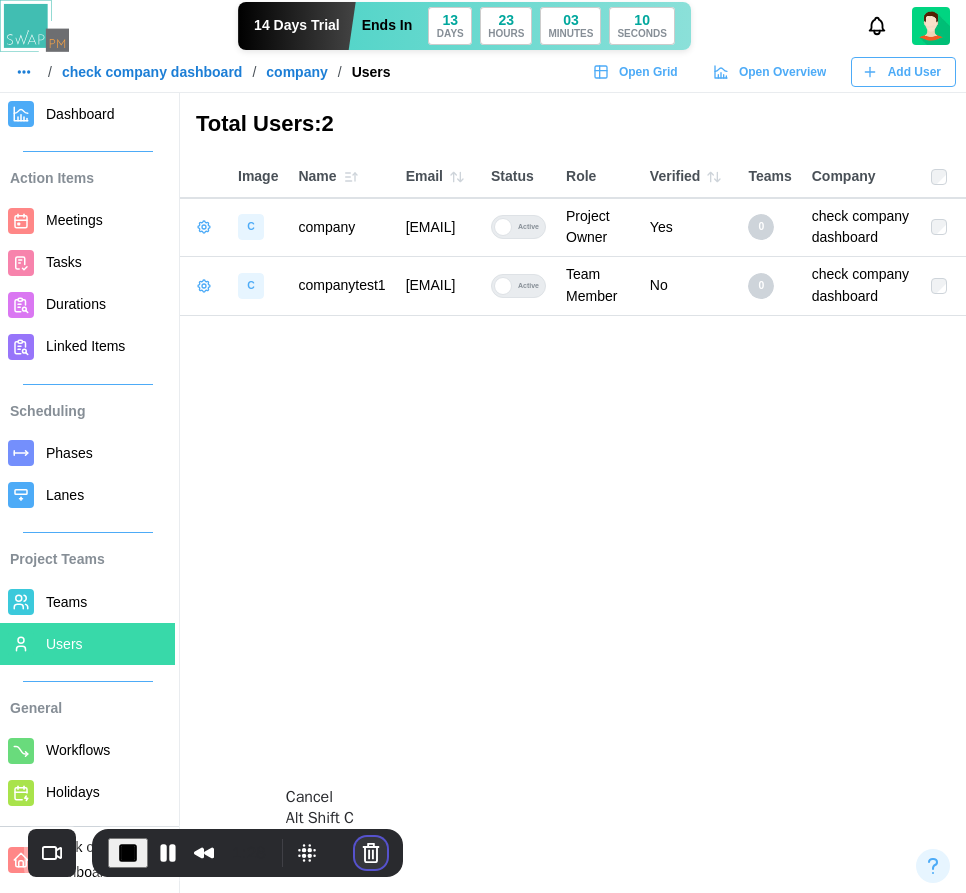 click at bounding box center (371, 853) 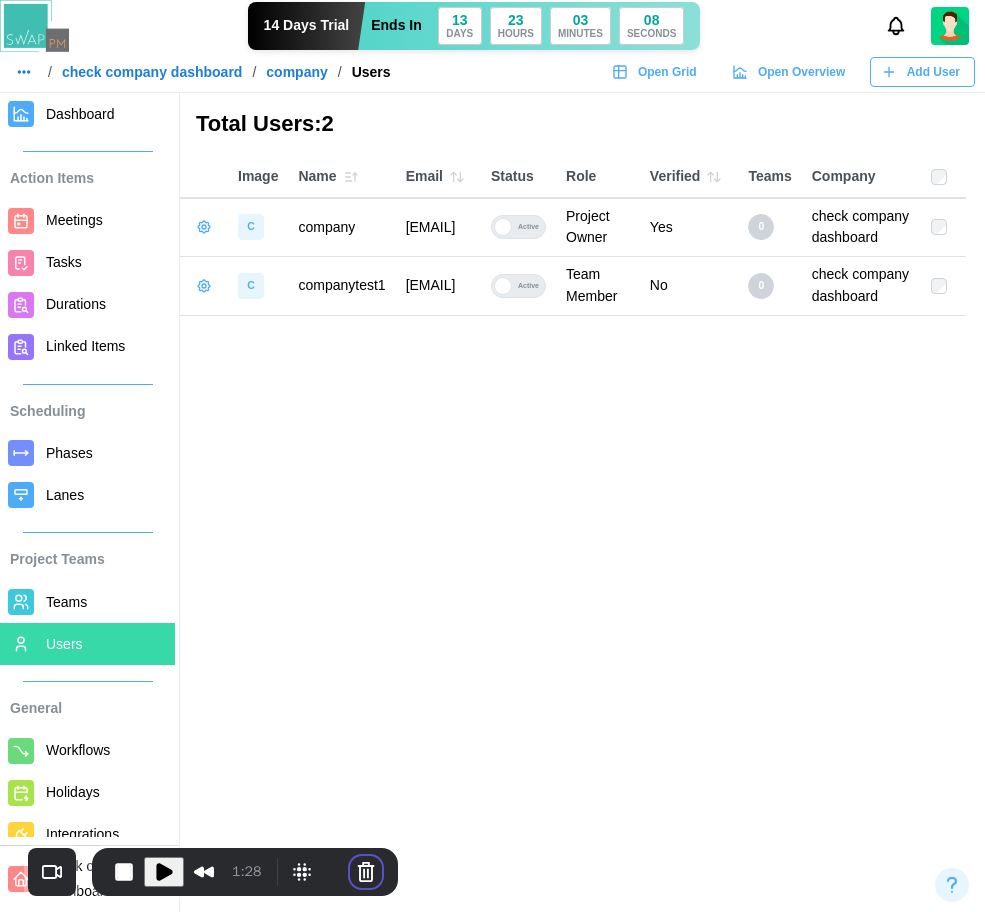 click on "Cancel recording" at bounding box center [324, 1081] 